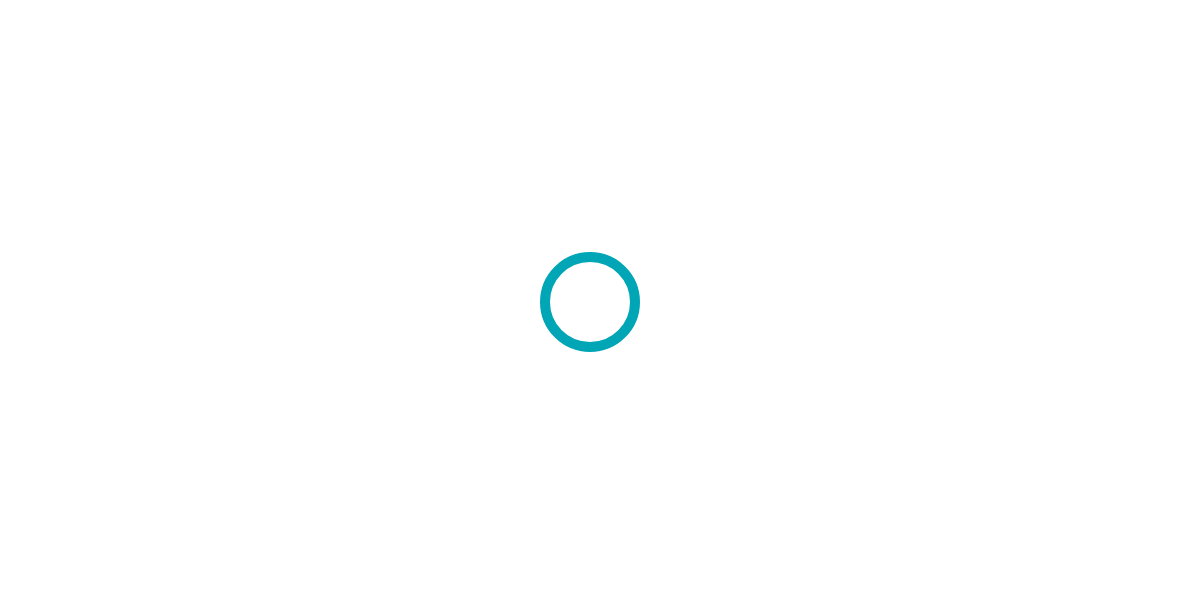 scroll, scrollTop: 0, scrollLeft: 0, axis: both 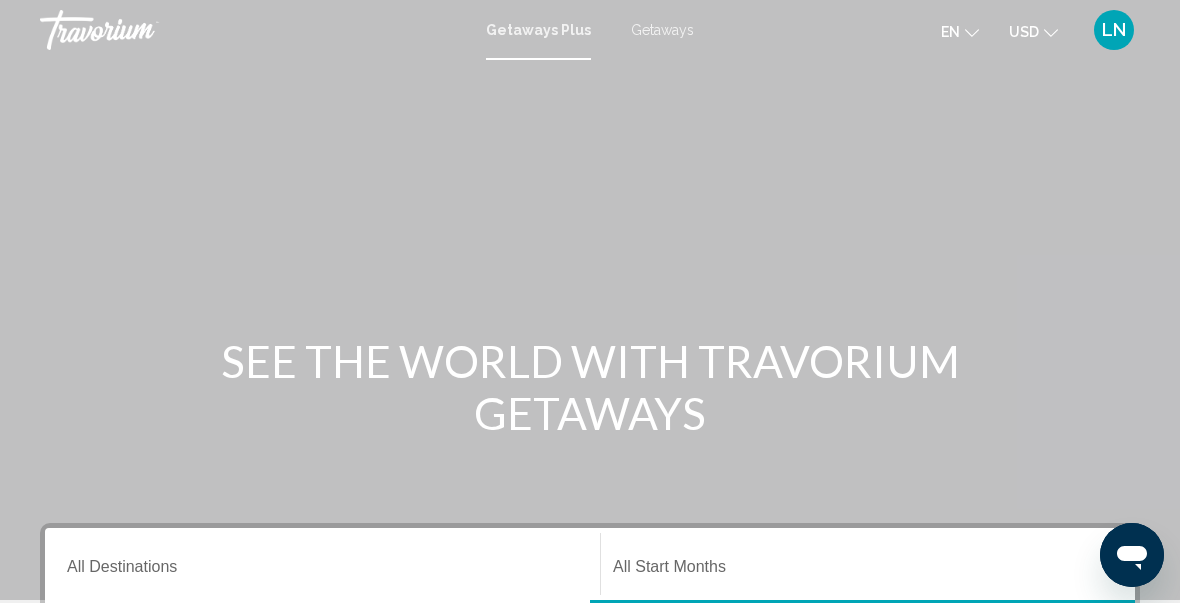 click on "Getaways Plus" at bounding box center (538, 30) 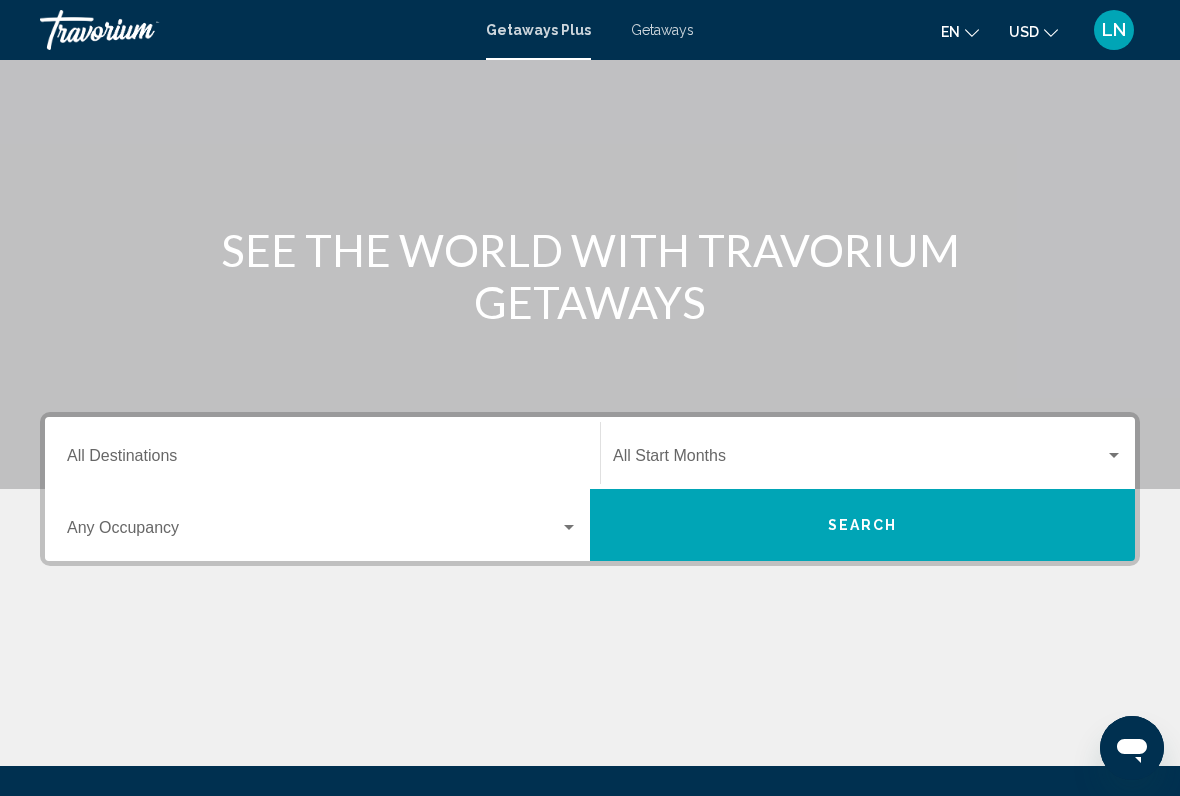 click on "Destination All Destinations" at bounding box center [322, 460] 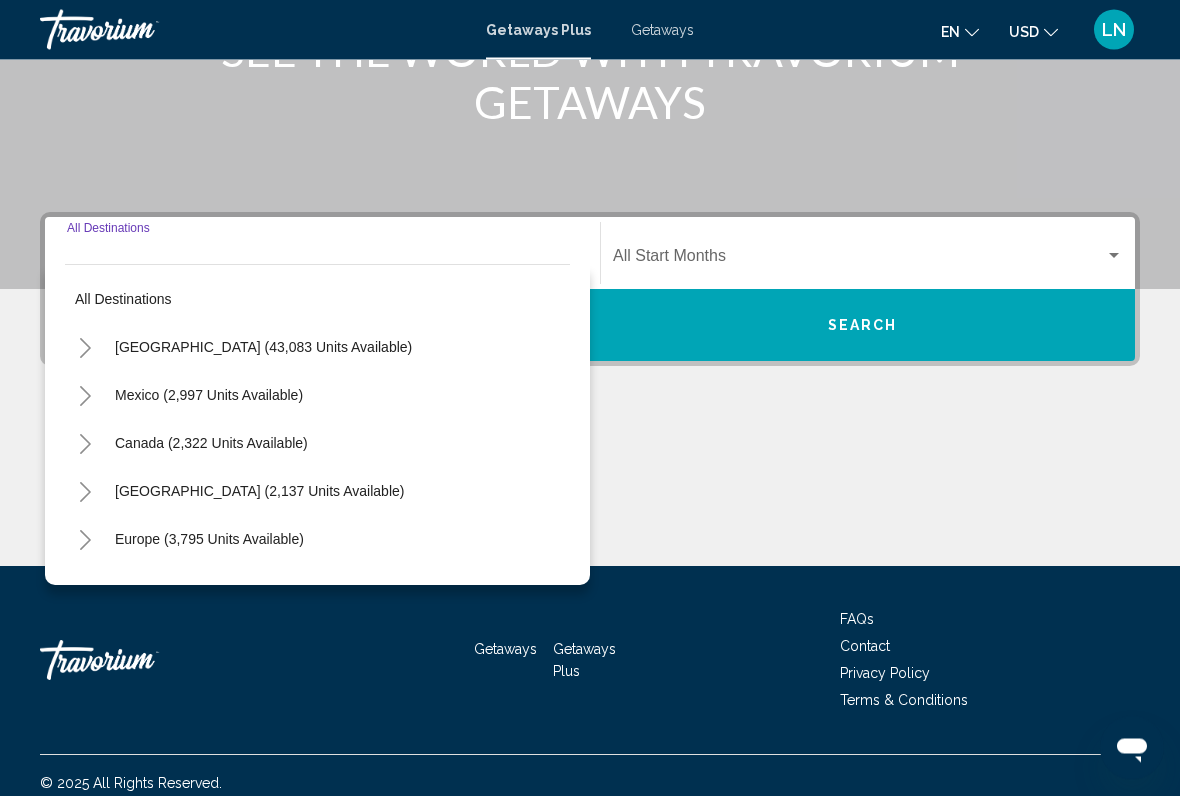 scroll, scrollTop: 326, scrollLeft: 0, axis: vertical 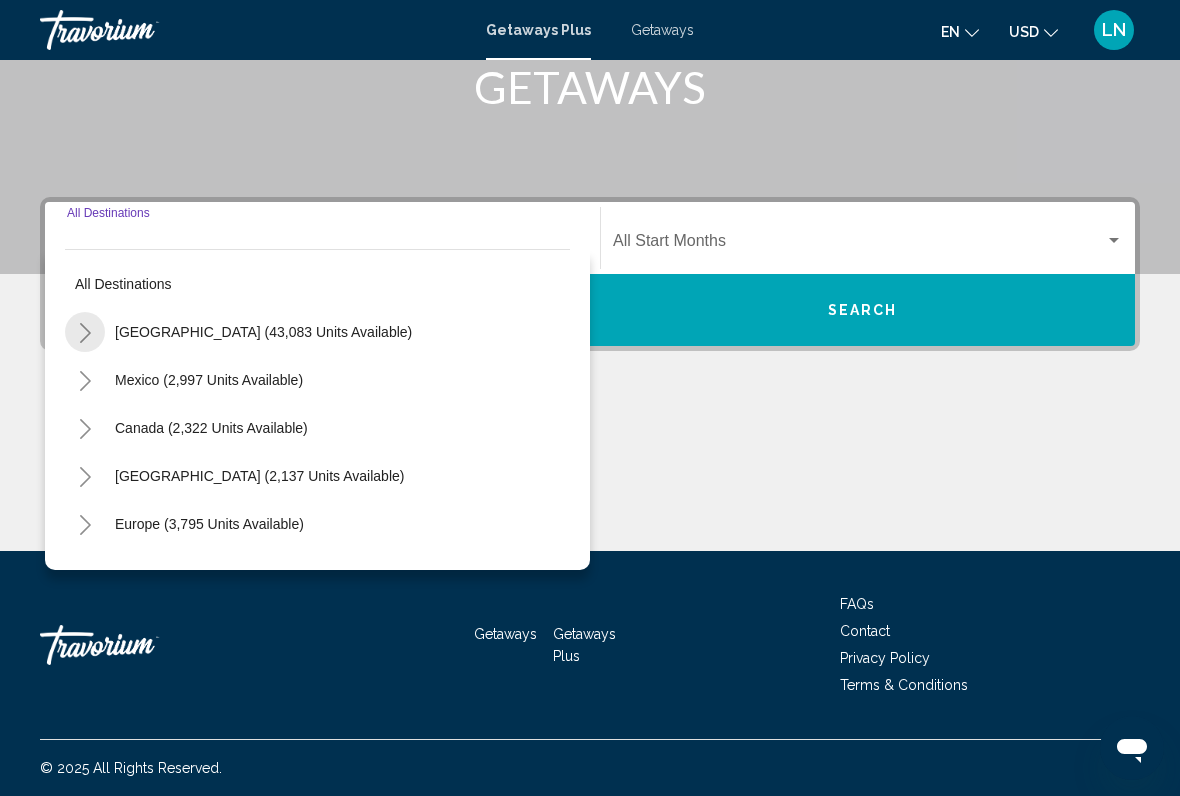 click 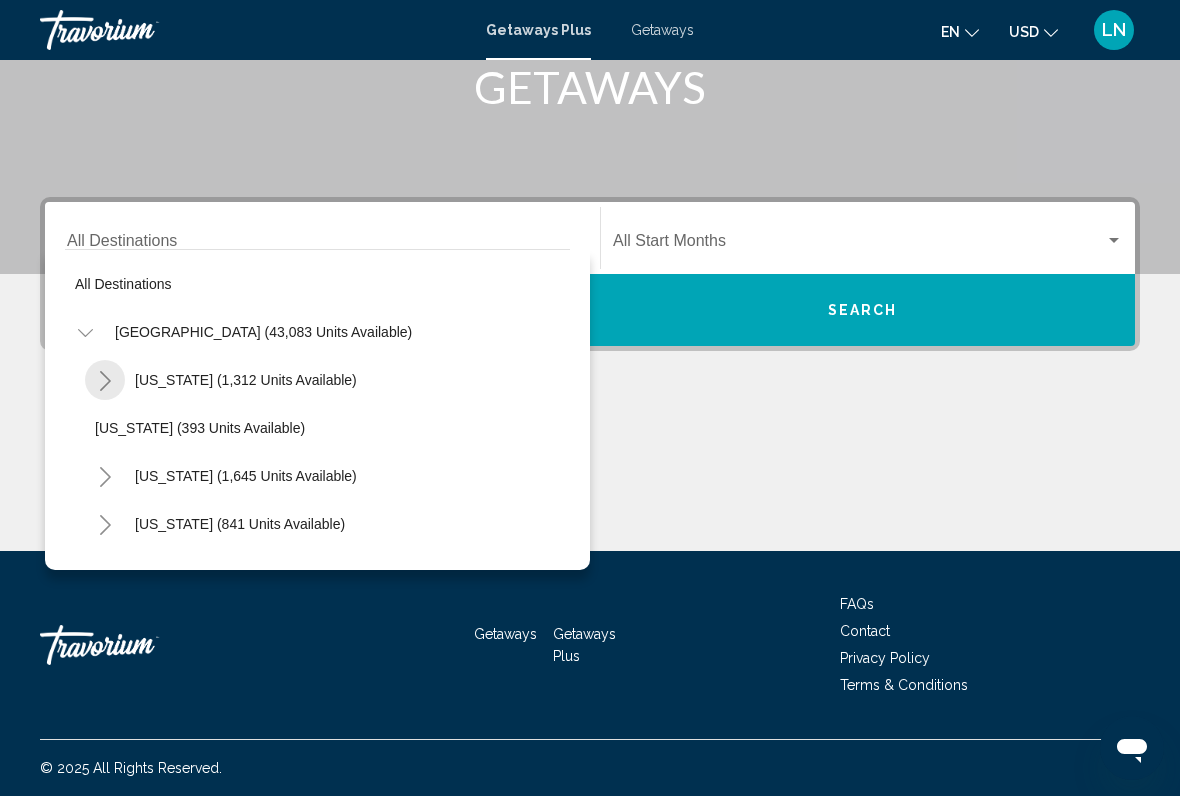 click 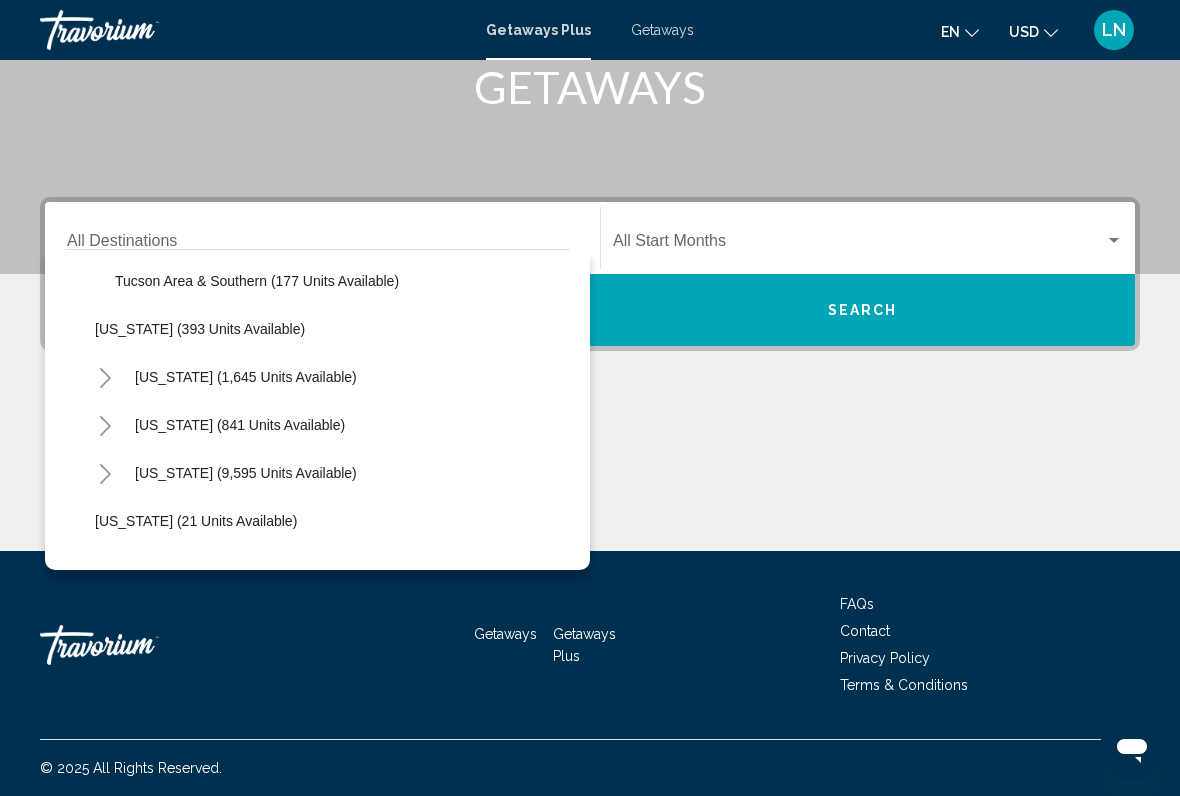 scroll, scrollTop: 297, scrollLeft: 0, axis: vertical 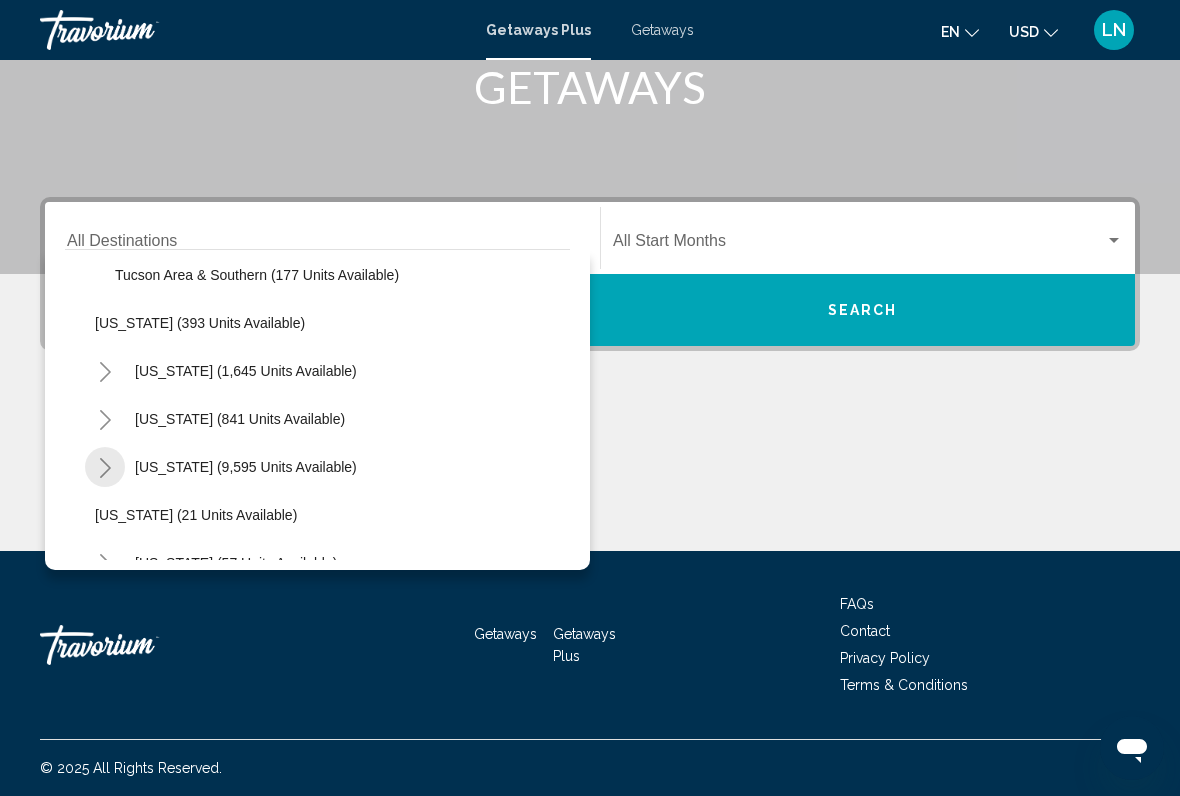 click 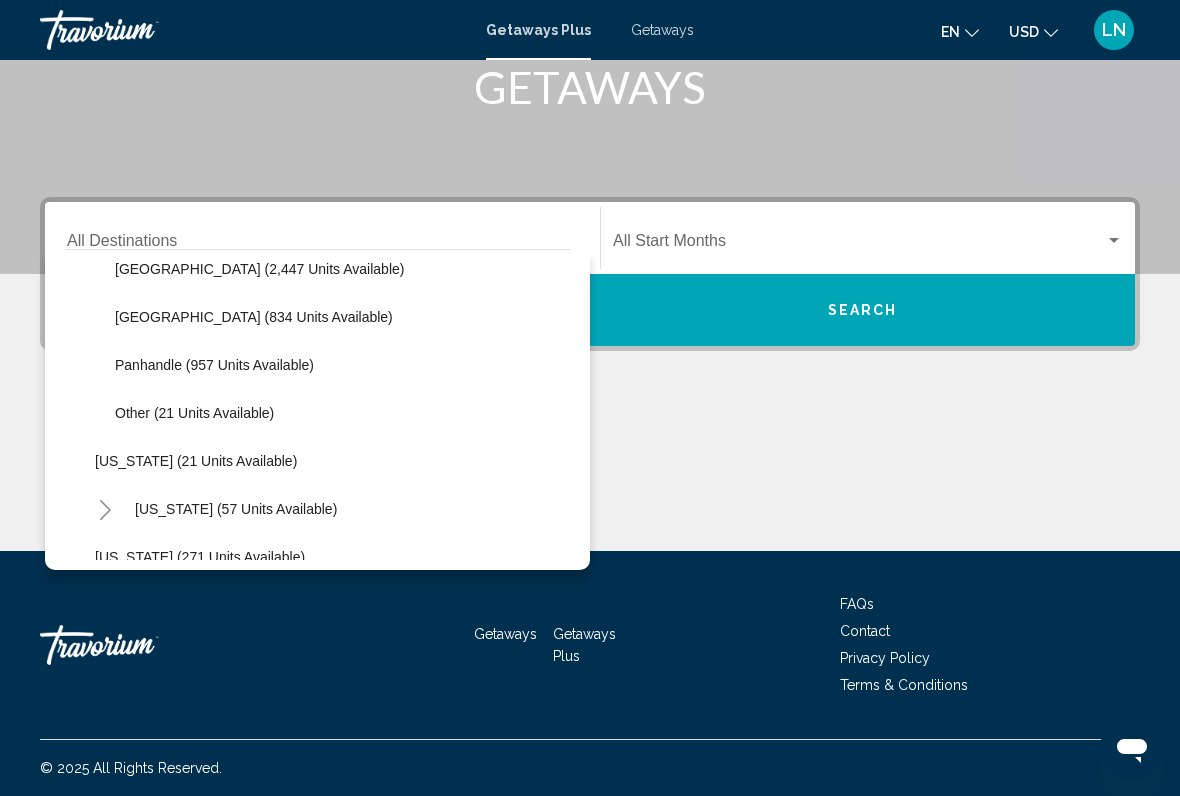 scroll, scrollTop: 592, scrollLeft: 0, axis: vertical 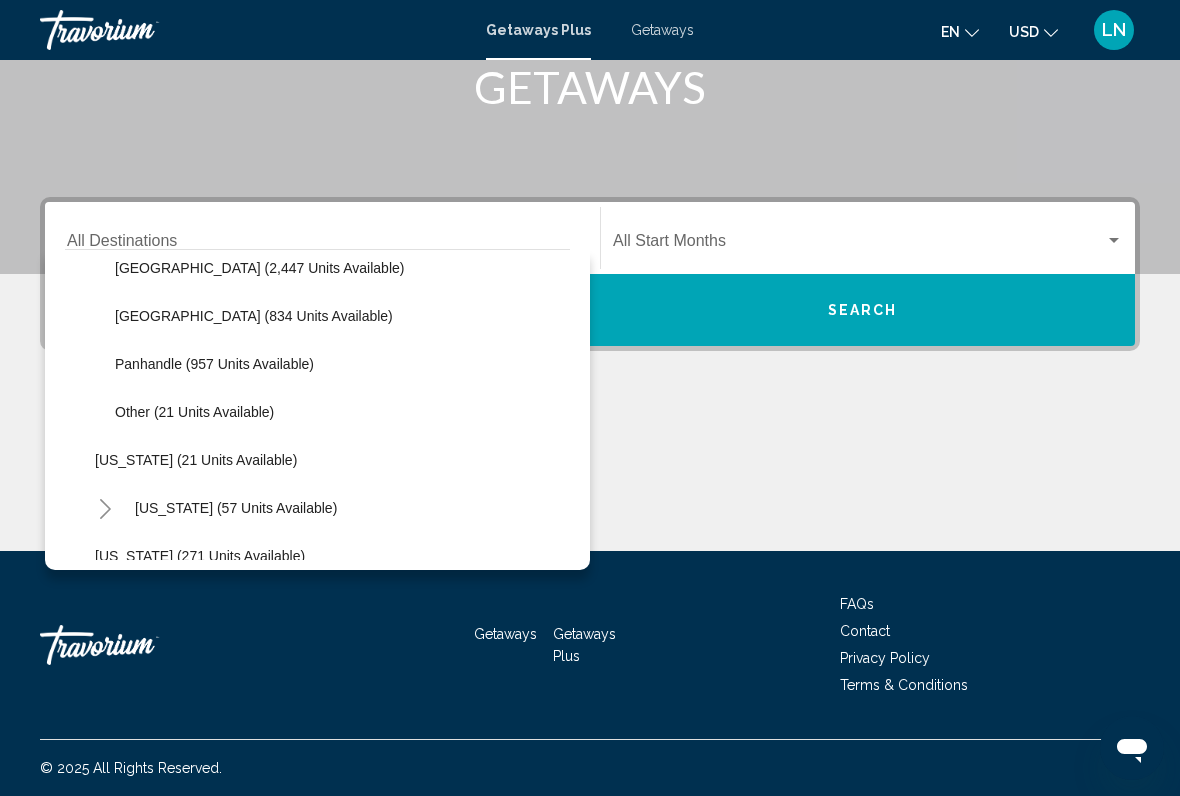 click on "[US_STATE] (21 units available)" 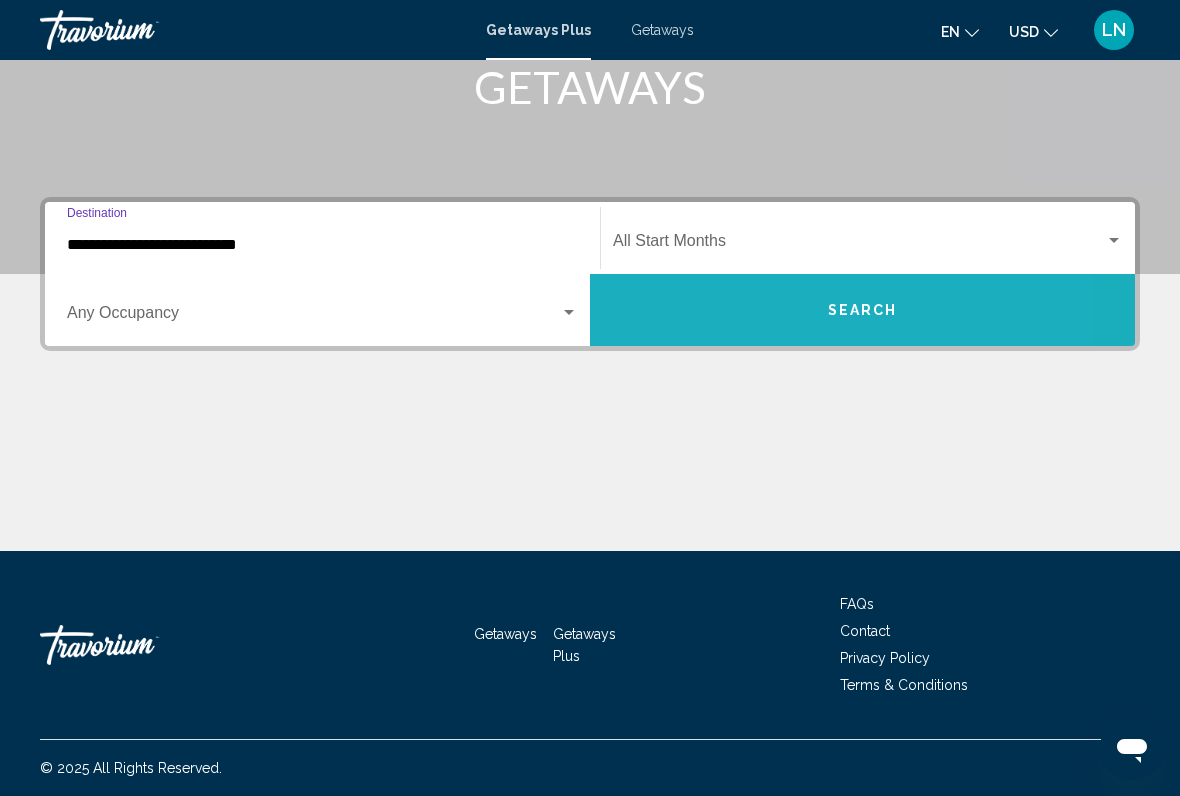 click on "Search" at bounding box center (862, 310) 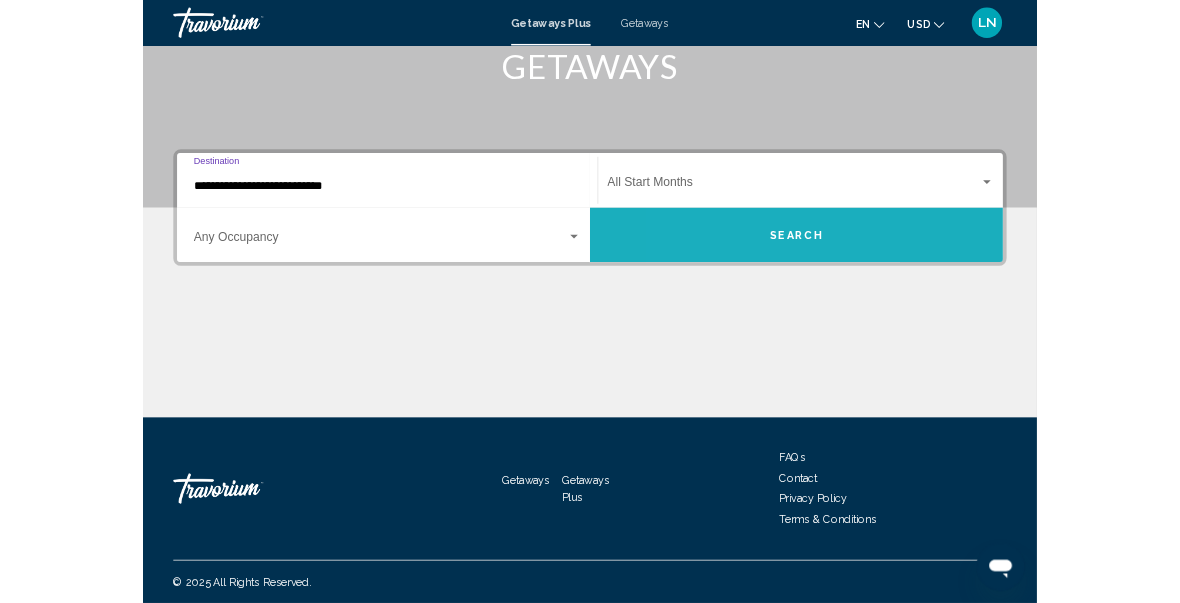 scroll, scrollTop: 0, scrollLeft: 0, axis: both 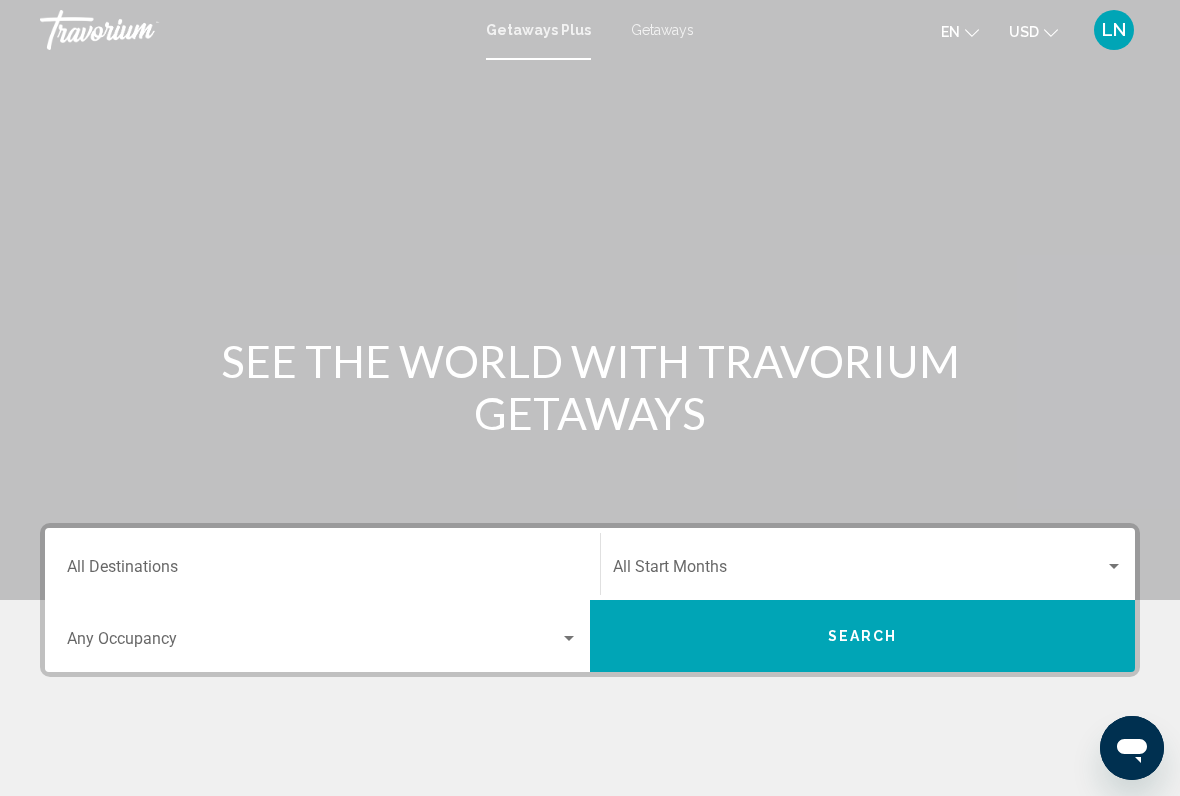 click on "Destination All Destinations" at bounding box center [322, 571] 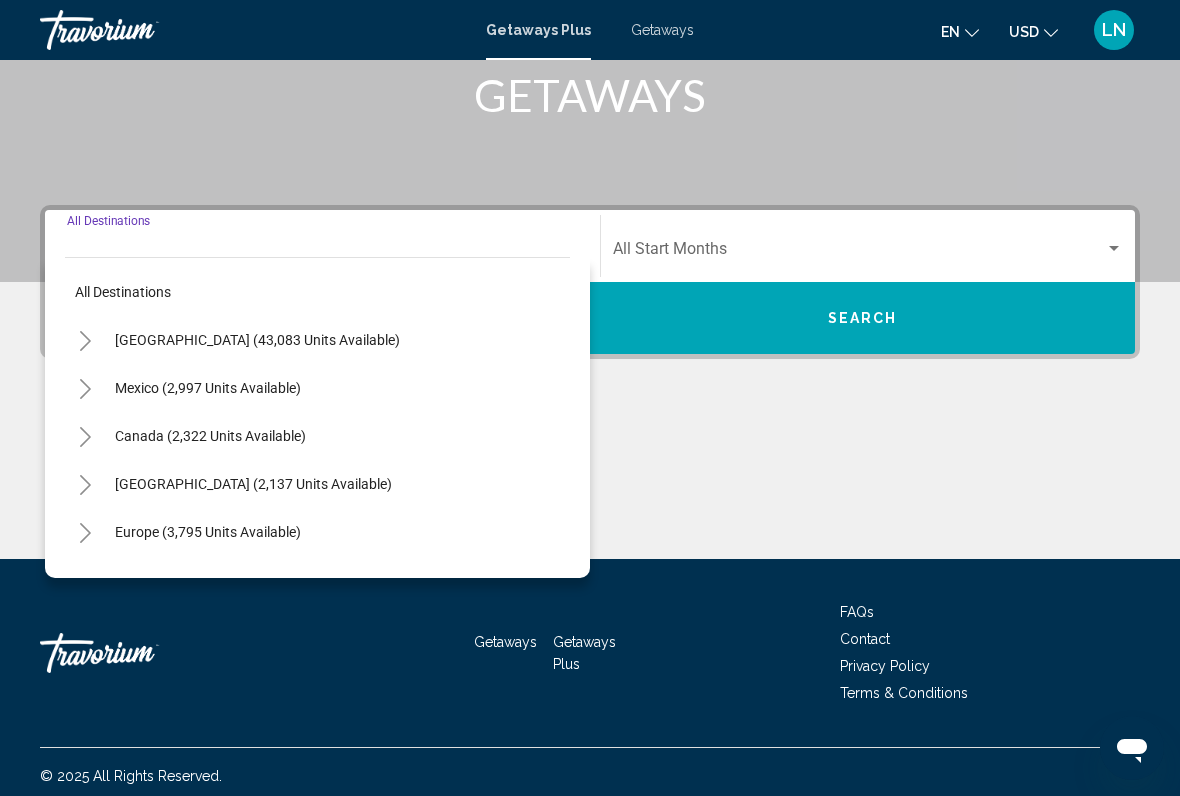 scroll, scrollTop: 326, scrollLeft: 0, axis: vertical 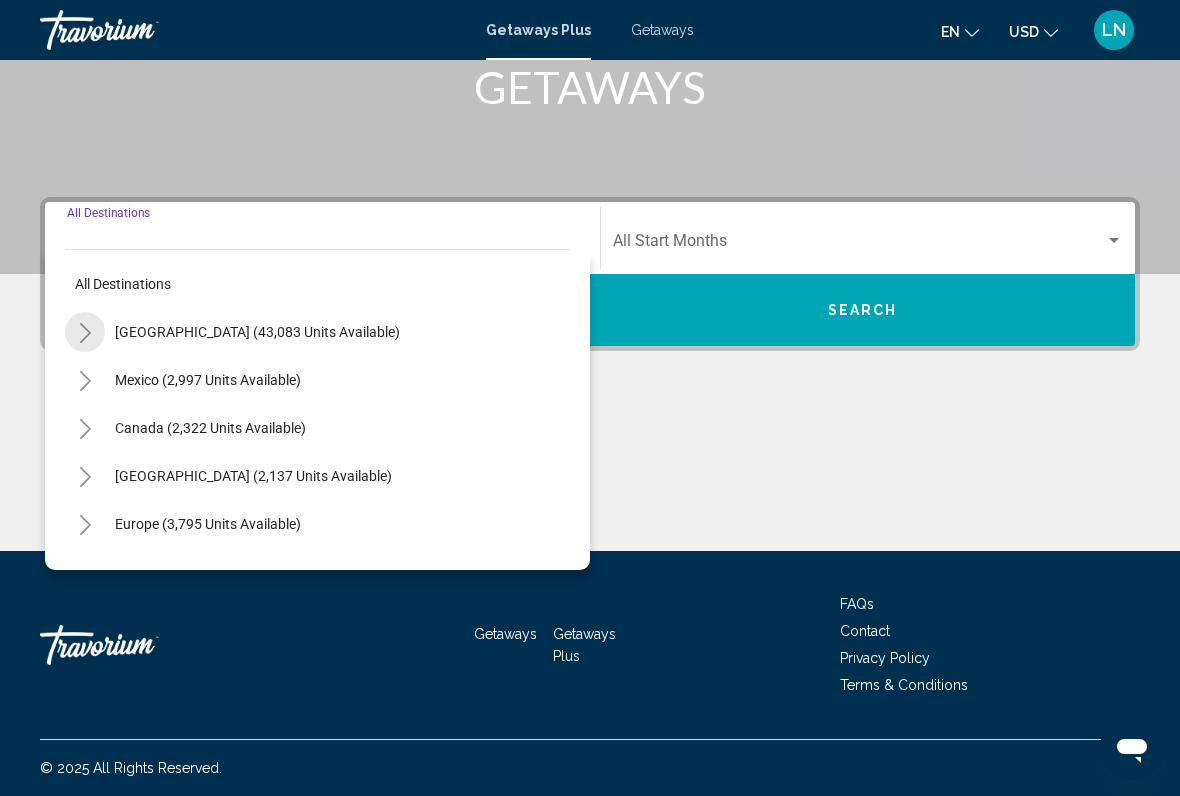 click 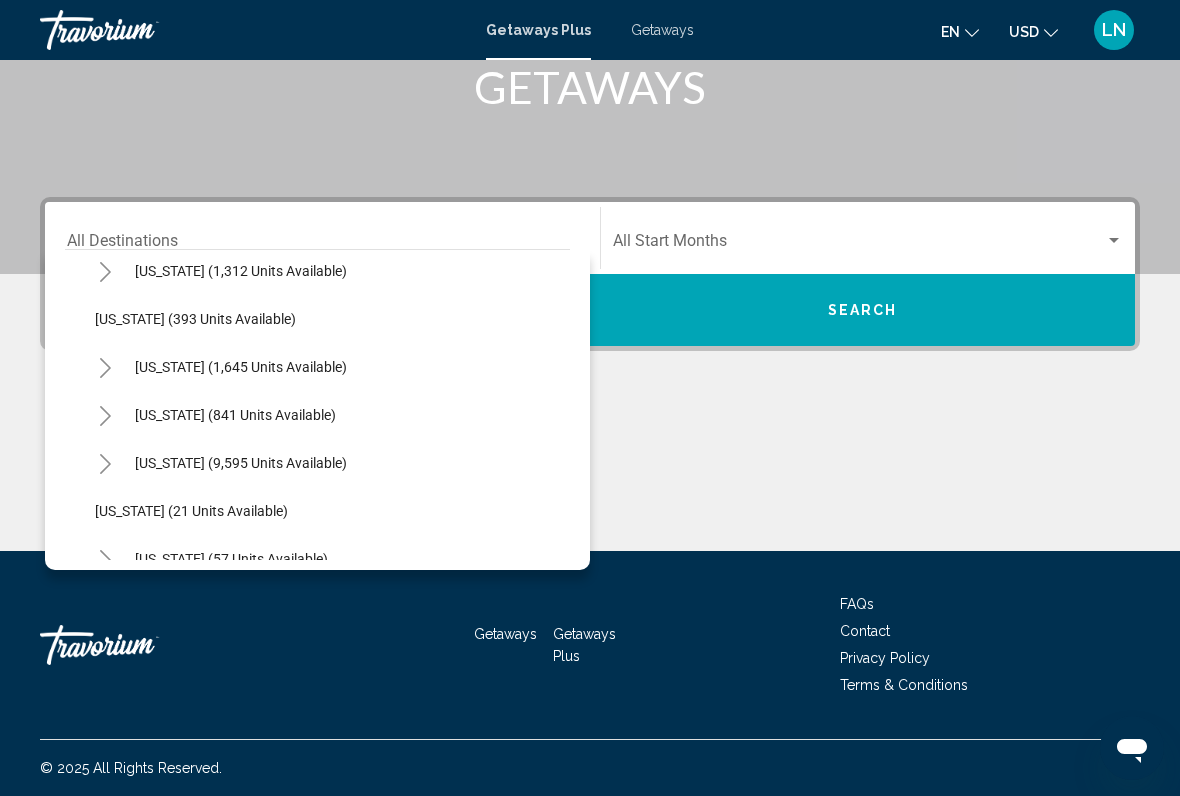 scroll, scrollTop: 115, scrollLeft: 0, axis: vertical 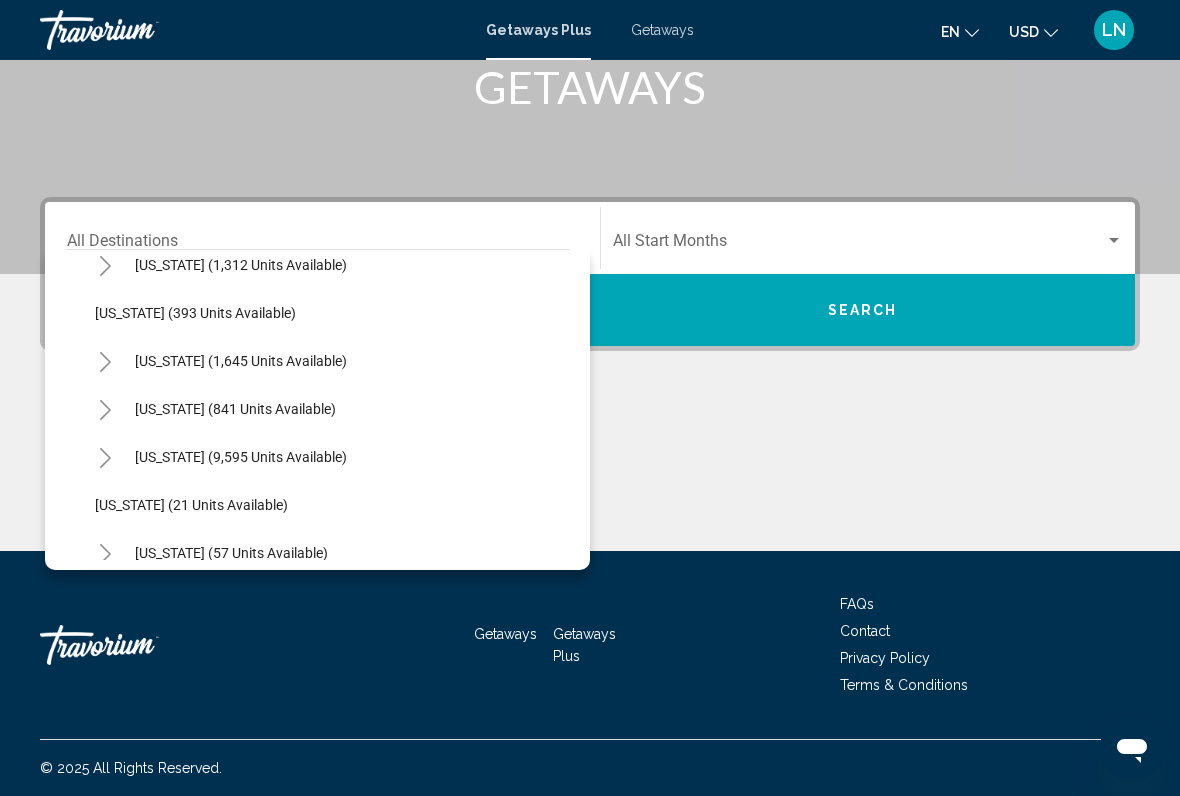 click 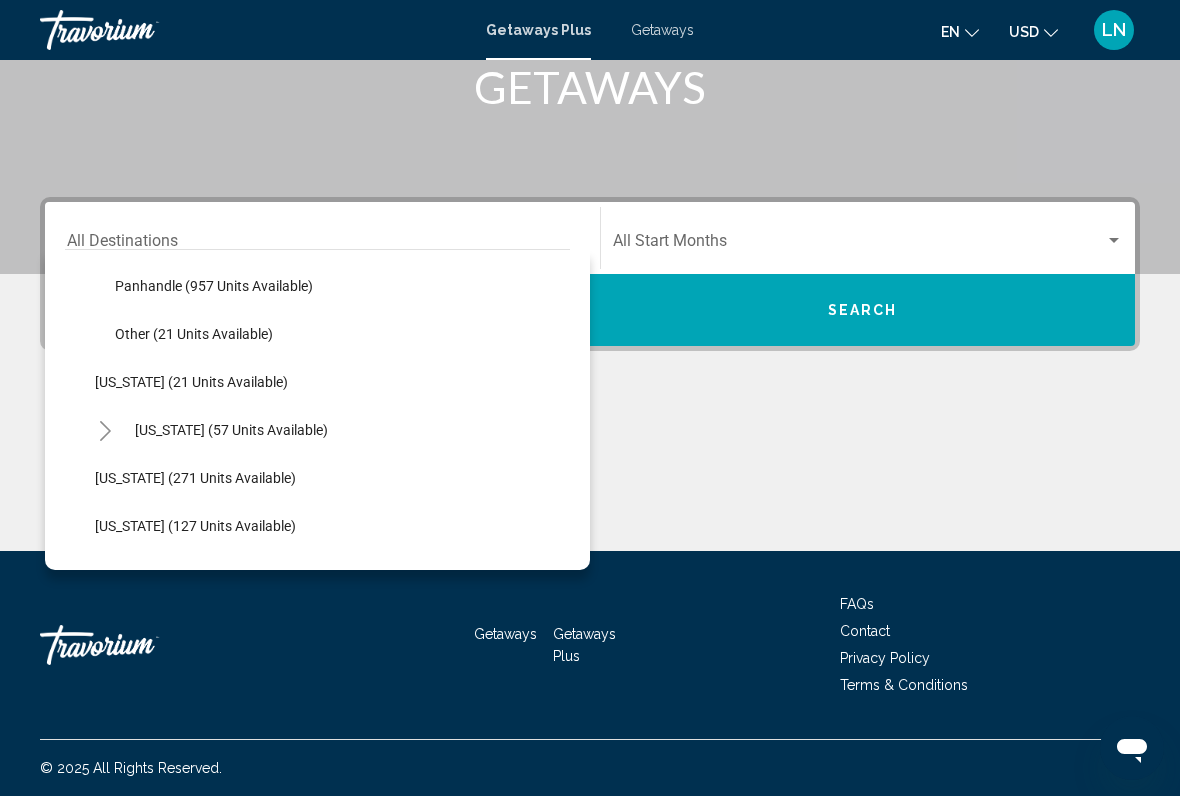 scroll, scrollTop: 479, scrollLeft: 0, axis: vertical 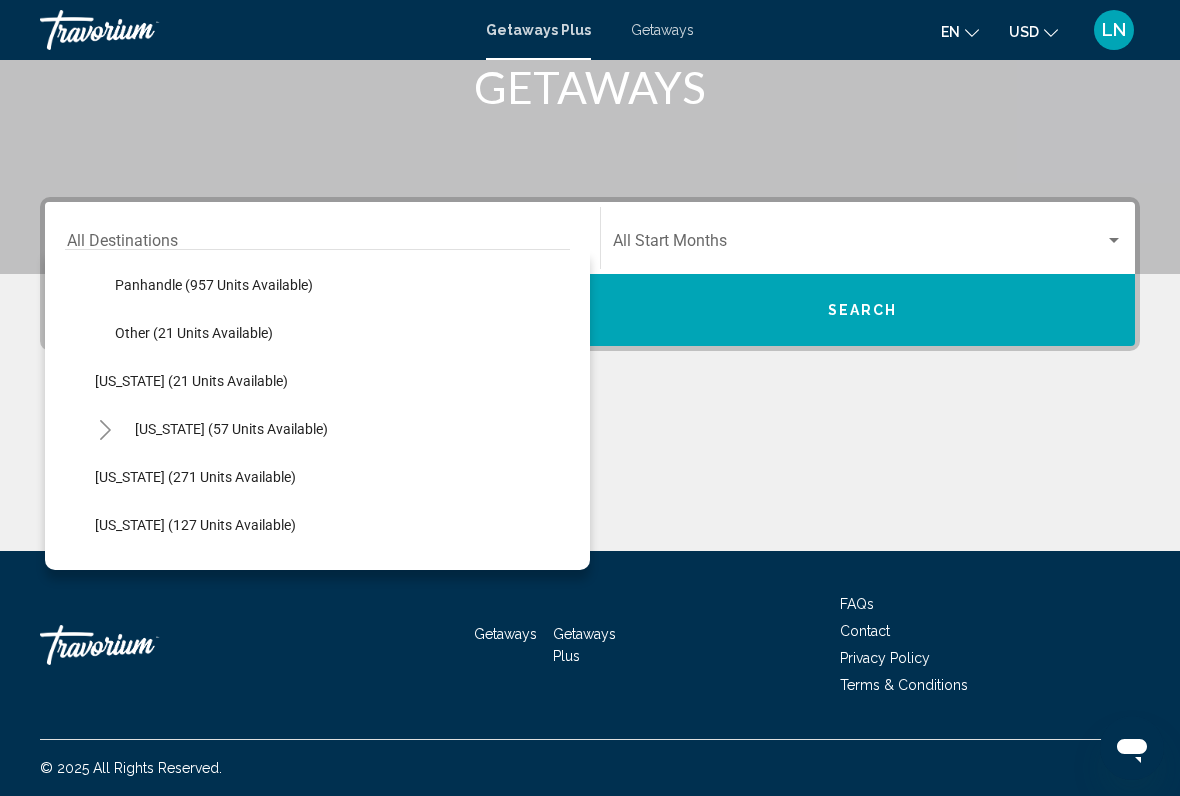 click 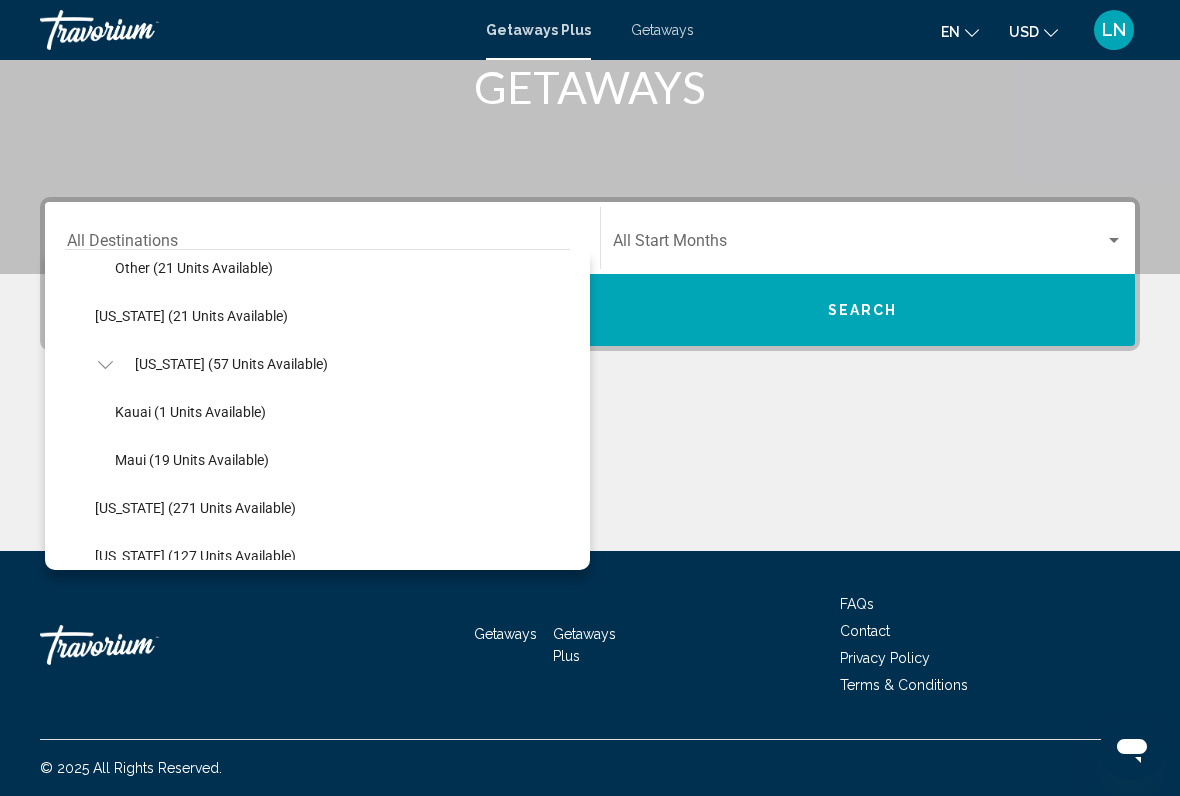 scroll, scrollTop: 545, scrollLeft: 0, axis: vertical 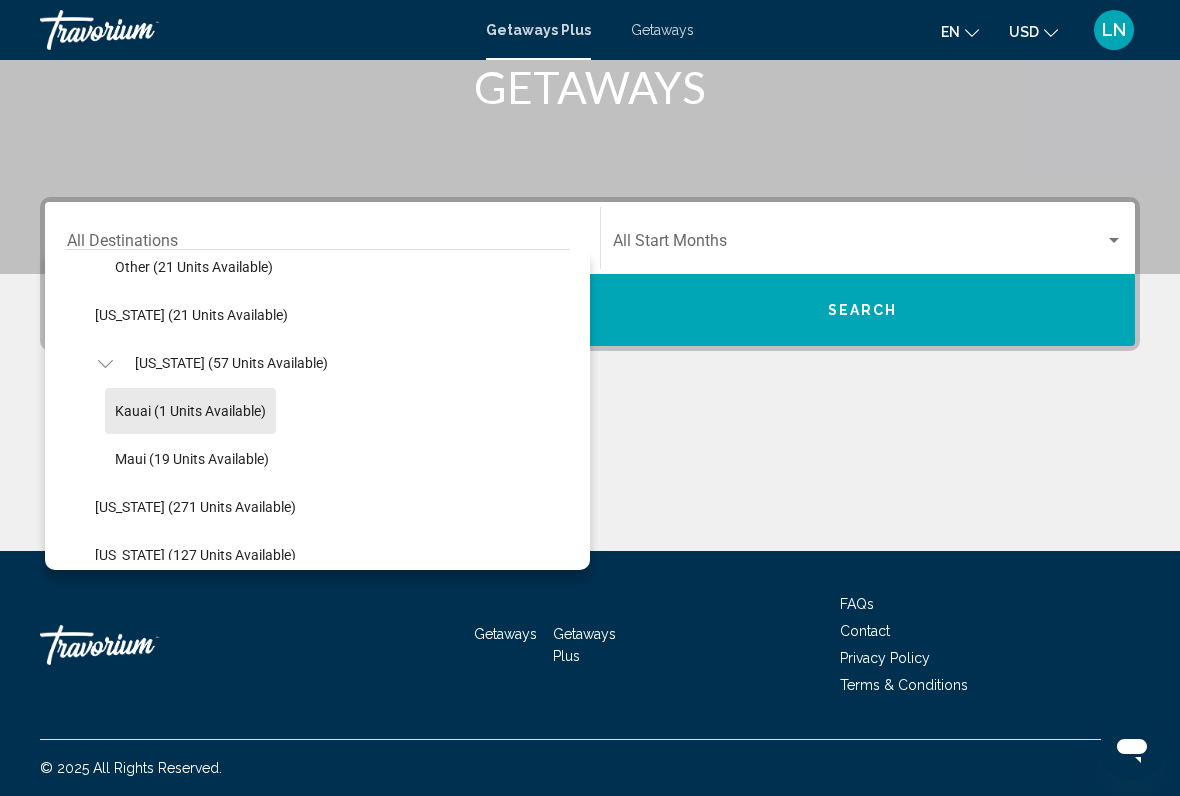 click on "Kauai (1 units available)" 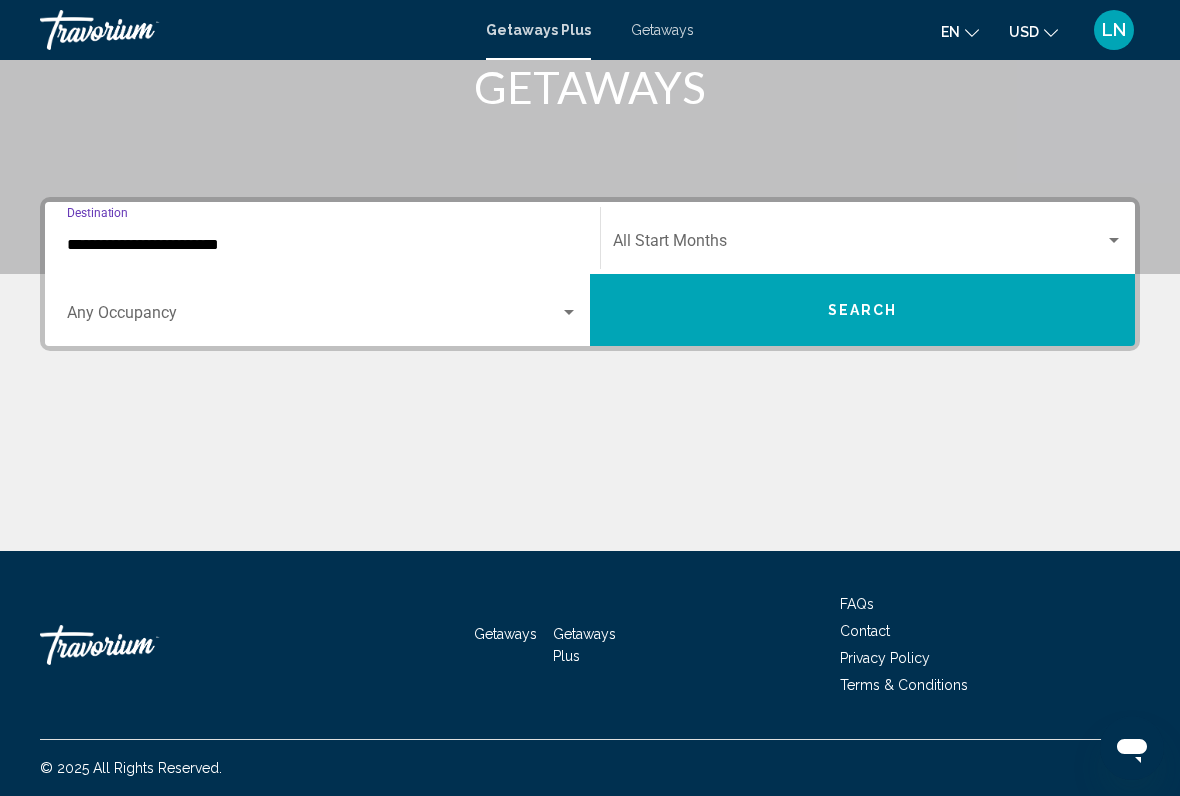 click on "Search" at bounding box center [862, 310] 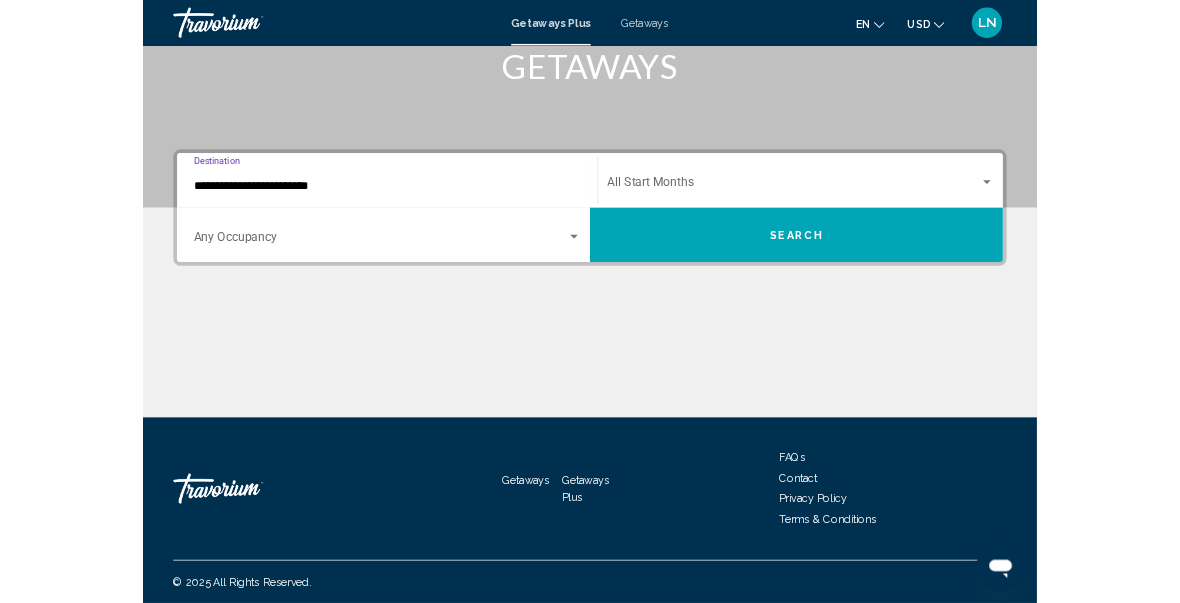 scroll, scrollTop: 0, scrollLeft: 0, axis: both 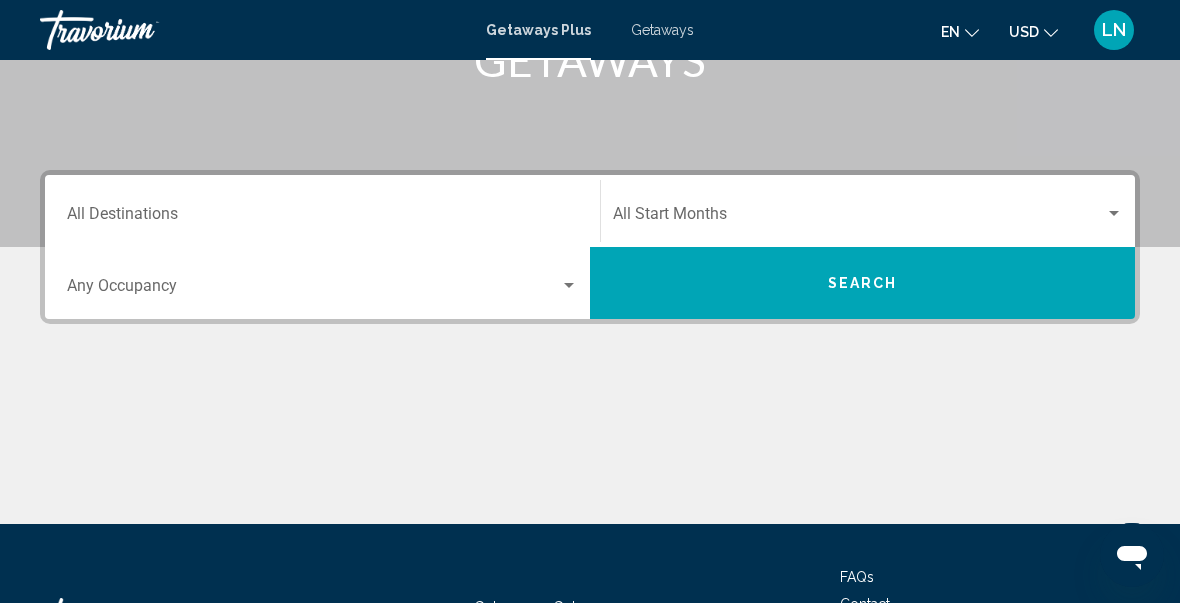 click on "Destination All Destinations" at bounding box center (322, 211) 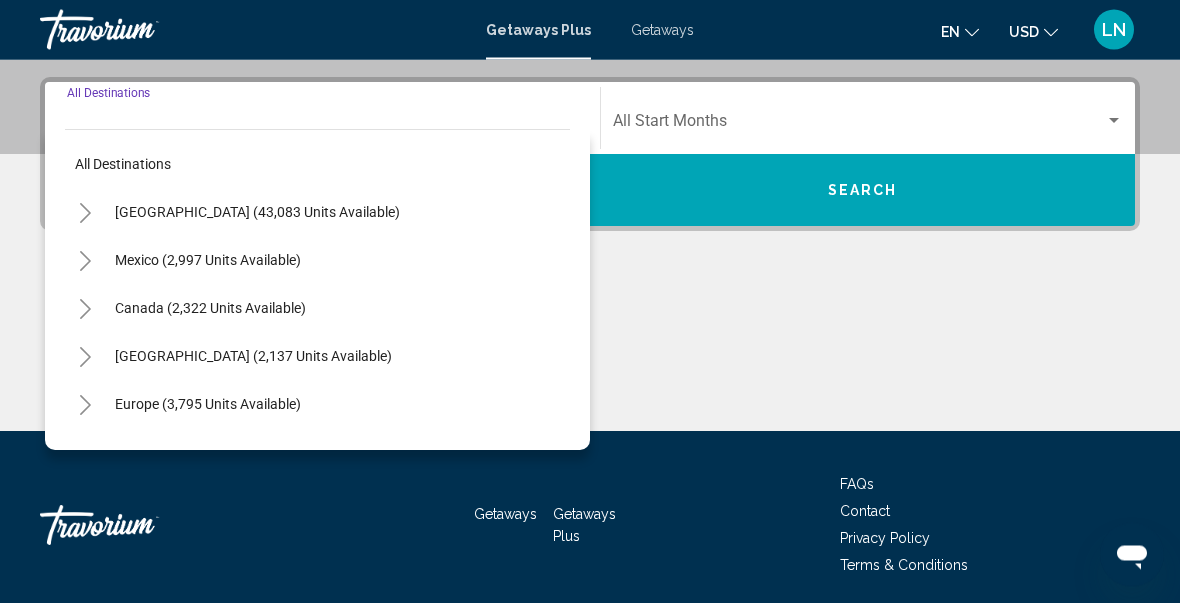 scroll, scrollTop: 458, scrollLeft: 0, axis: vertical 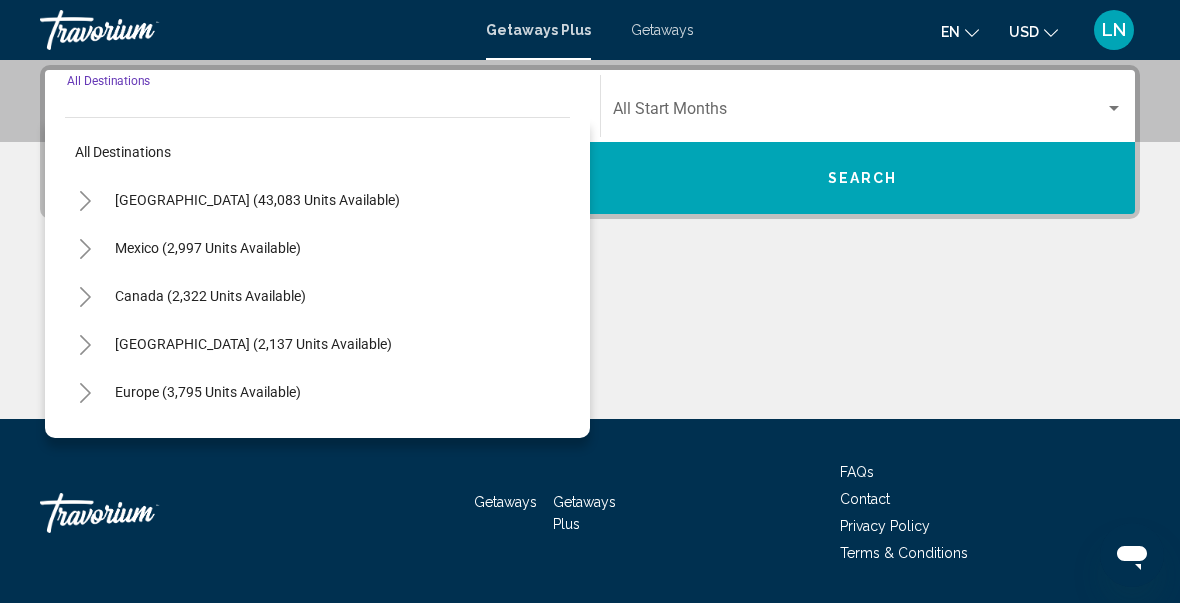 click 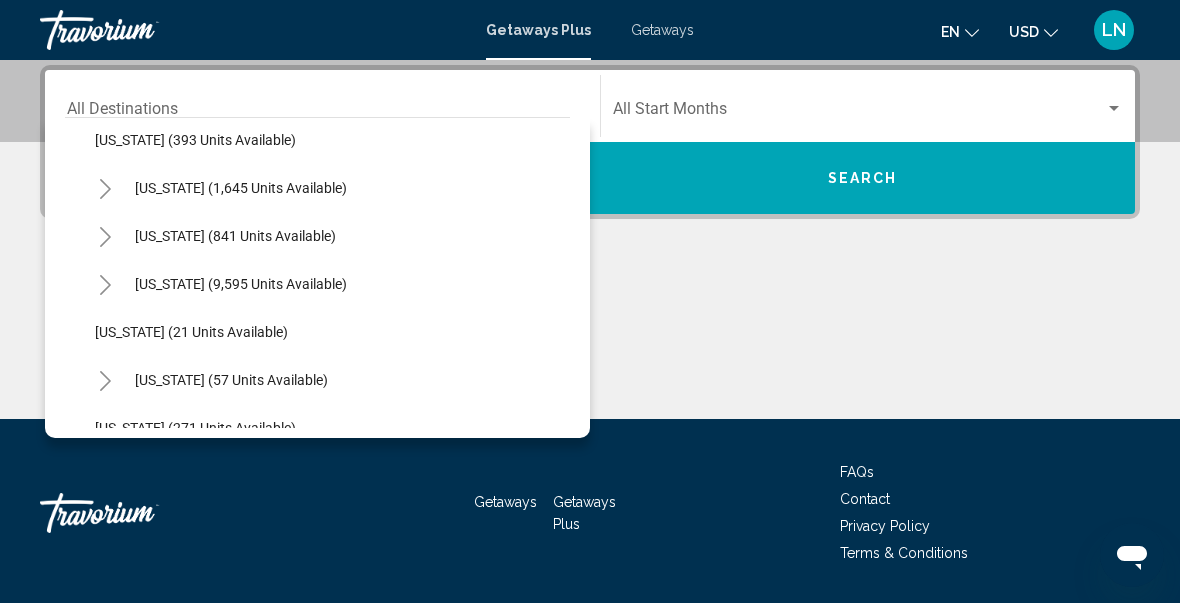 scroll, scrollTop: 160, scrollLeft: 0, axis: vertical 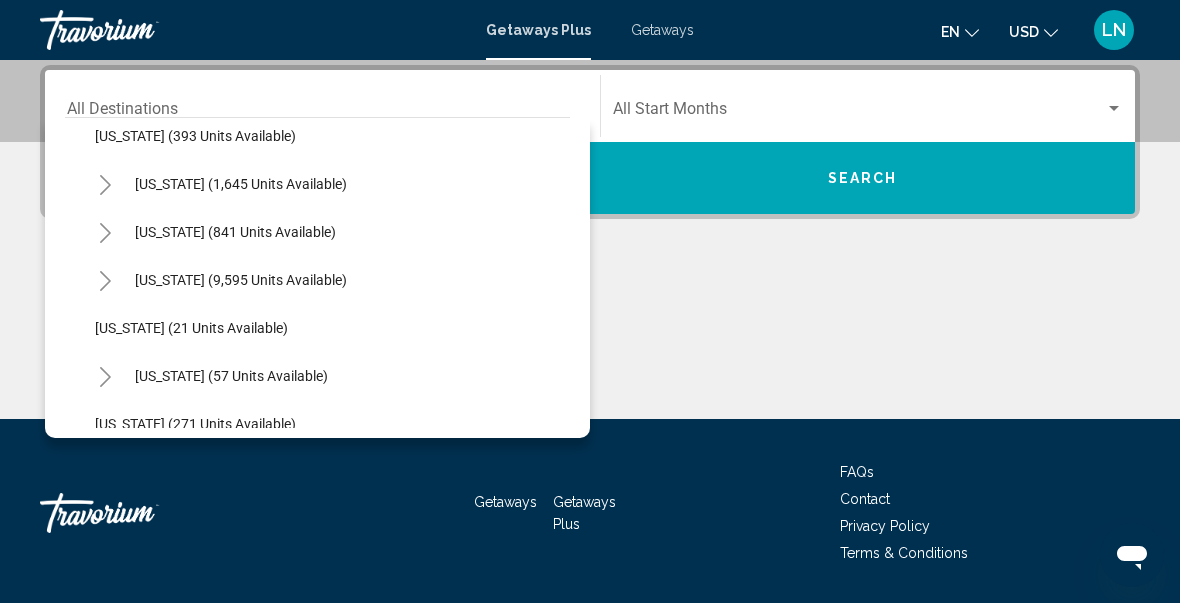 click 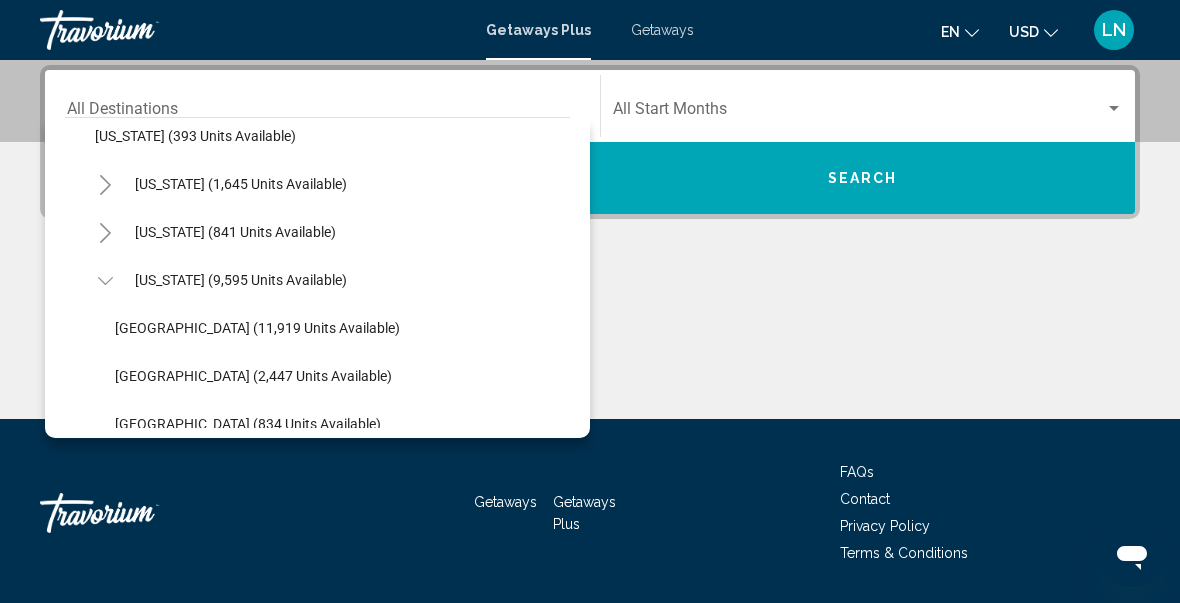 click on "[GEOGRAPHIC_DATA] (11,919 units available)" 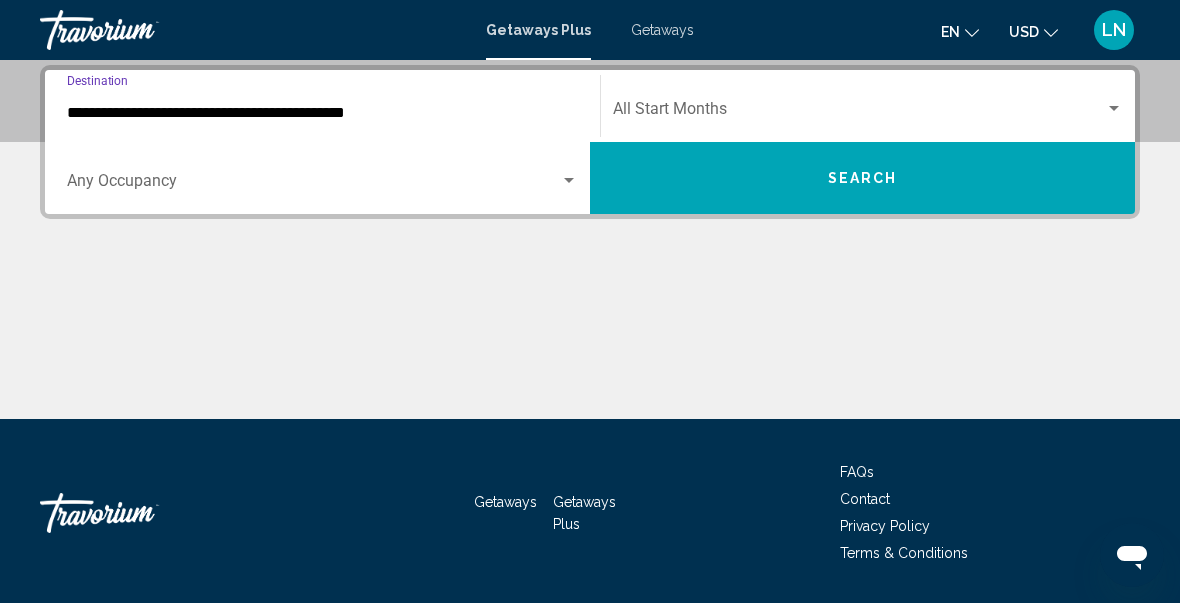 click on "Search" at bounding box center [862, 178] 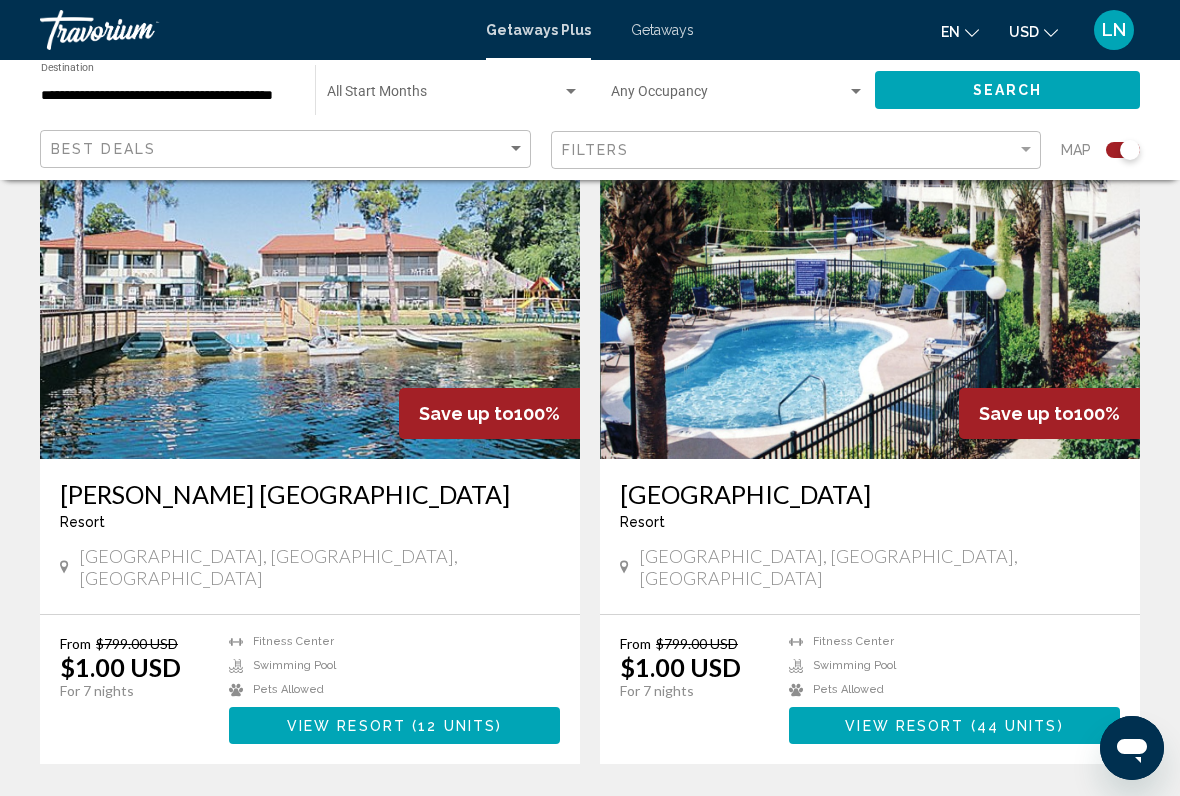 scroll, scrollTop: 4138, scrollLeft: 0, axis: vertical 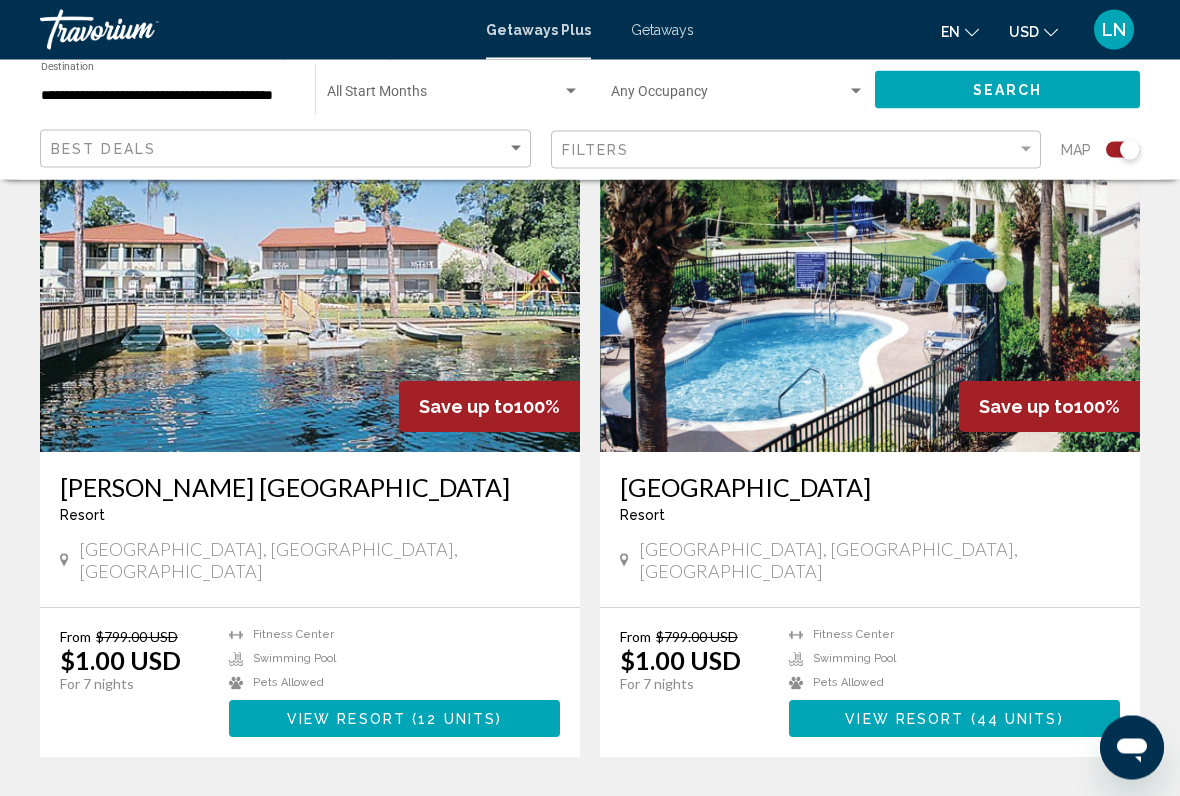 click on "2" at bounding box center [450, 818] 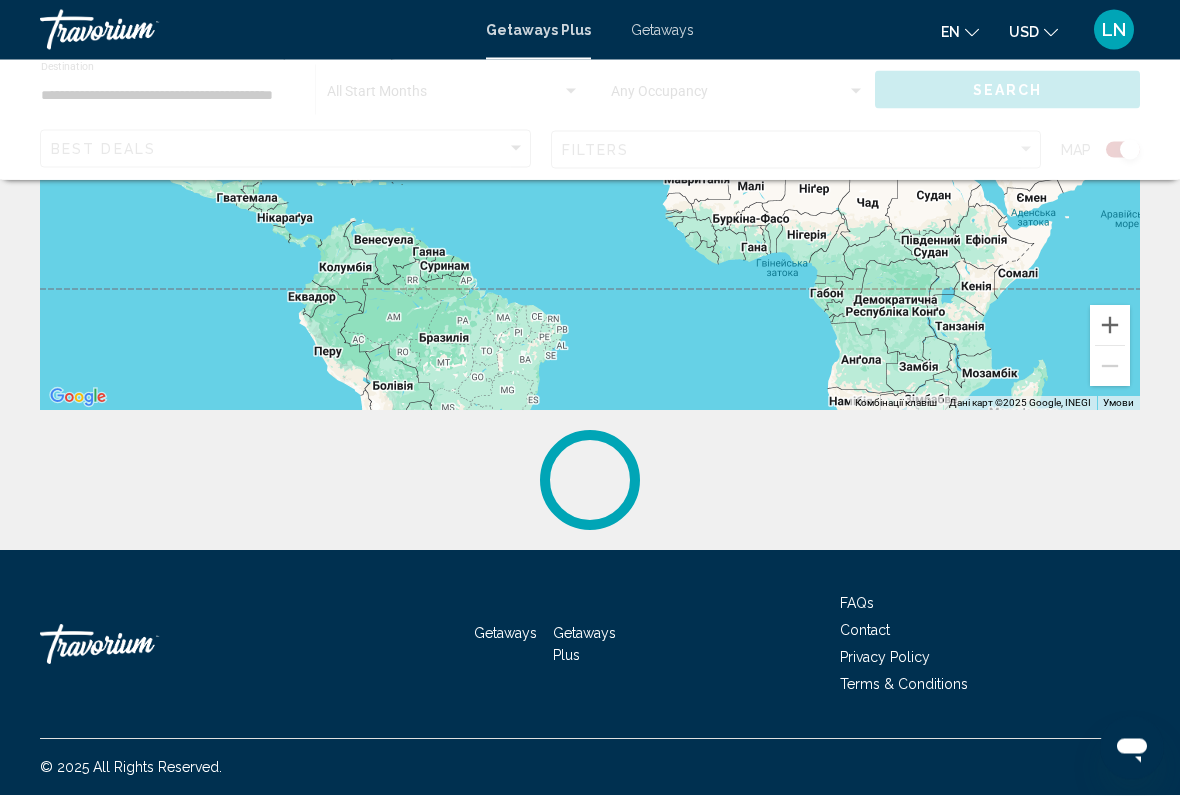 scroll, scrollTop: 0, scrollLeft: 0, axis: both 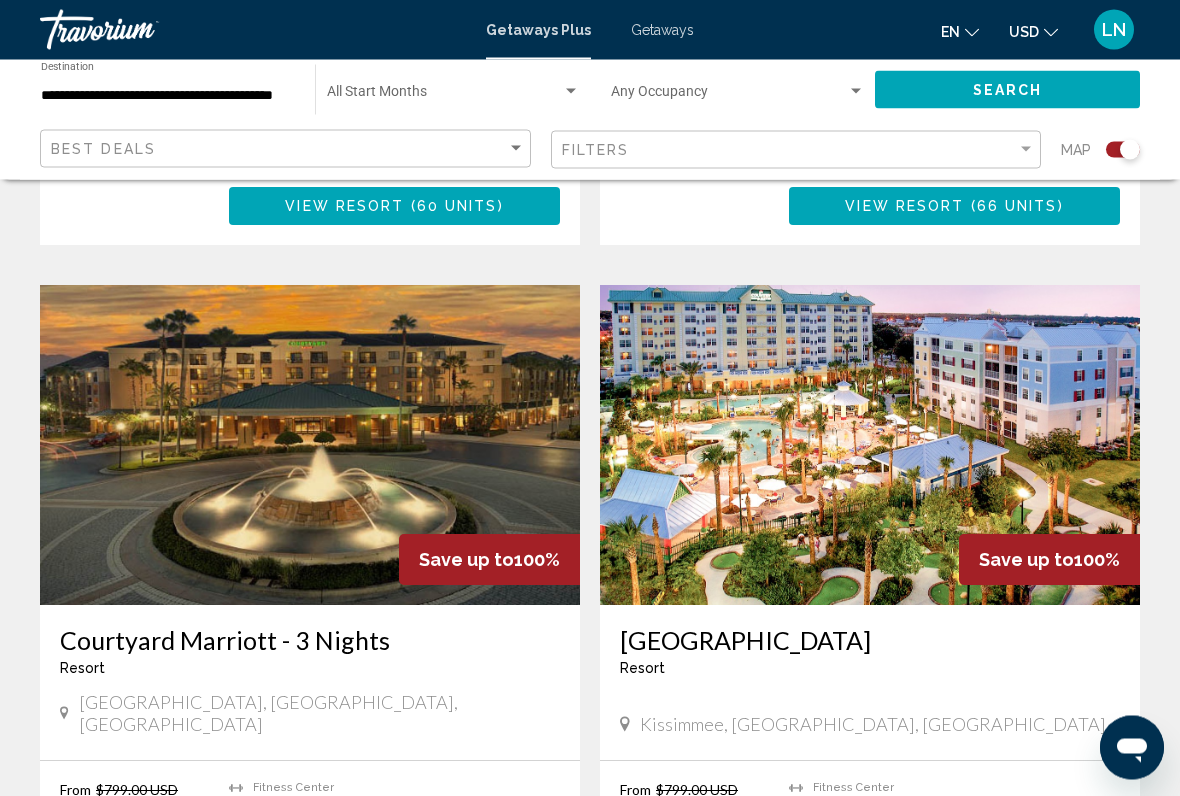 click at bounding box center [870, 446] 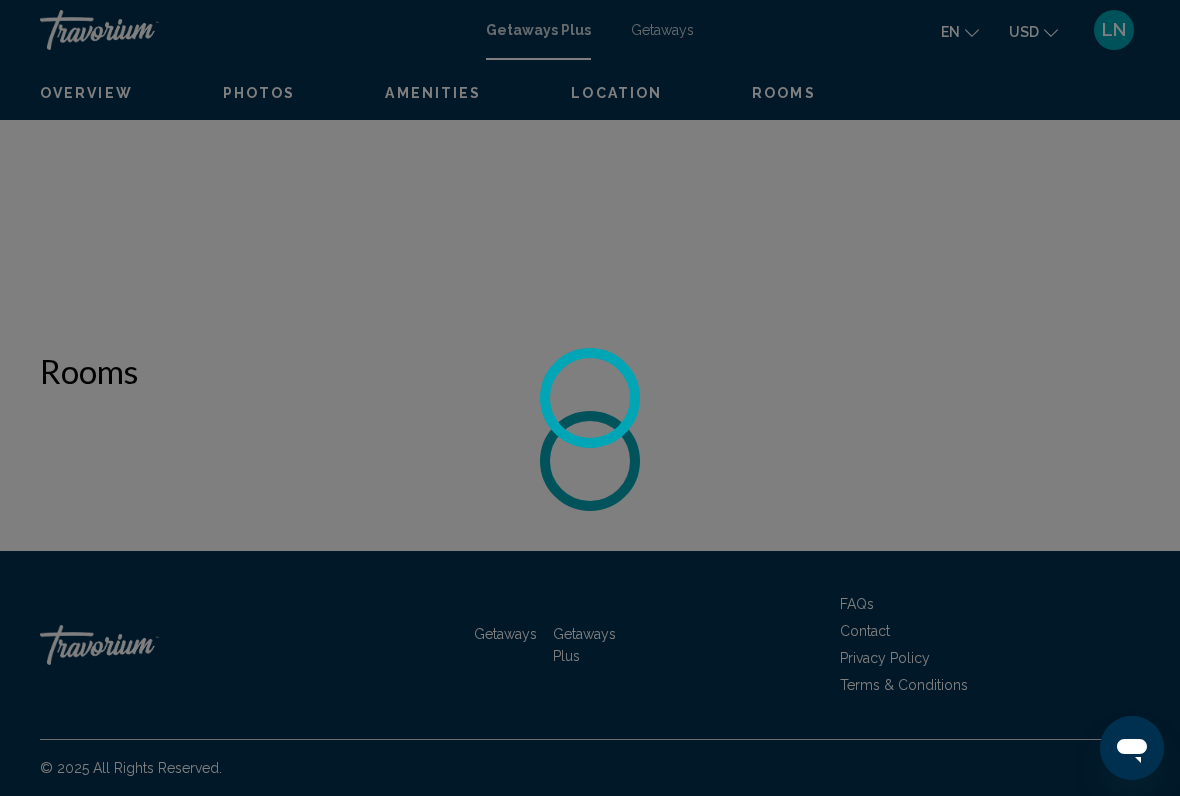 scroll, scrollTop: 0, scrollLeft: 0, axis: both 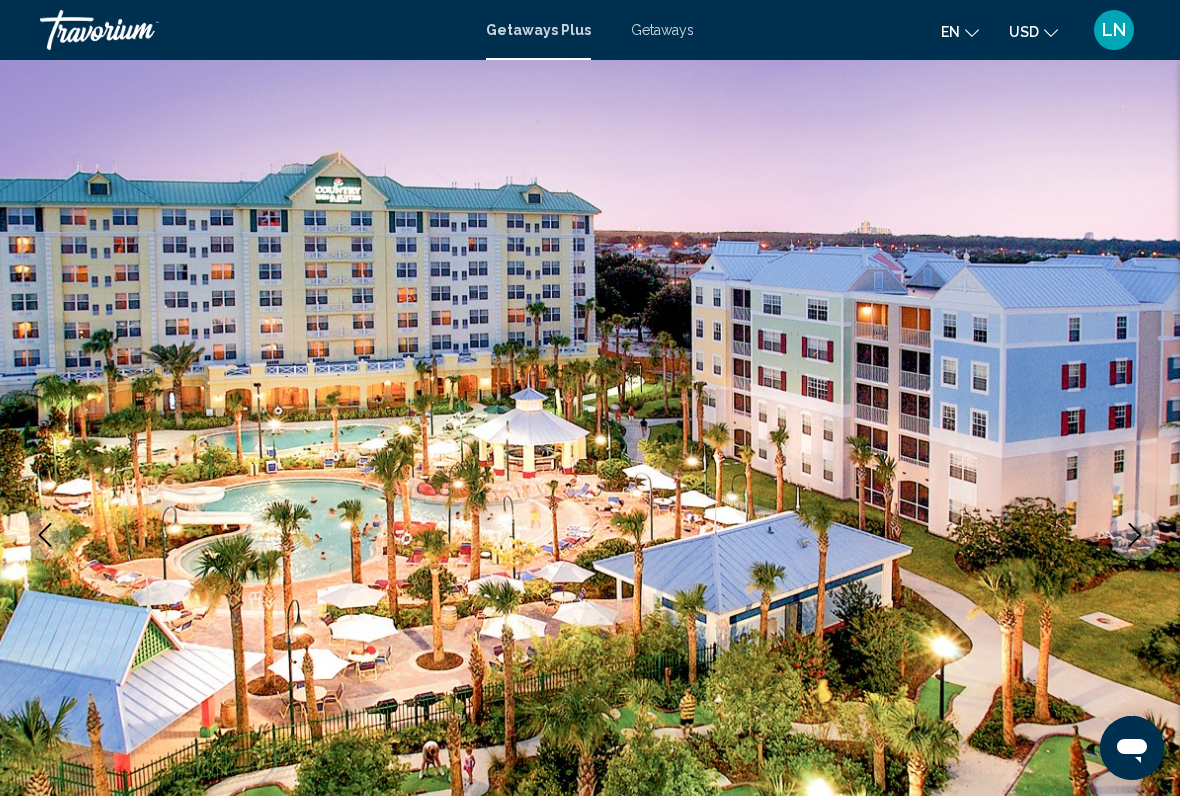click at bounding box center [590, 535] 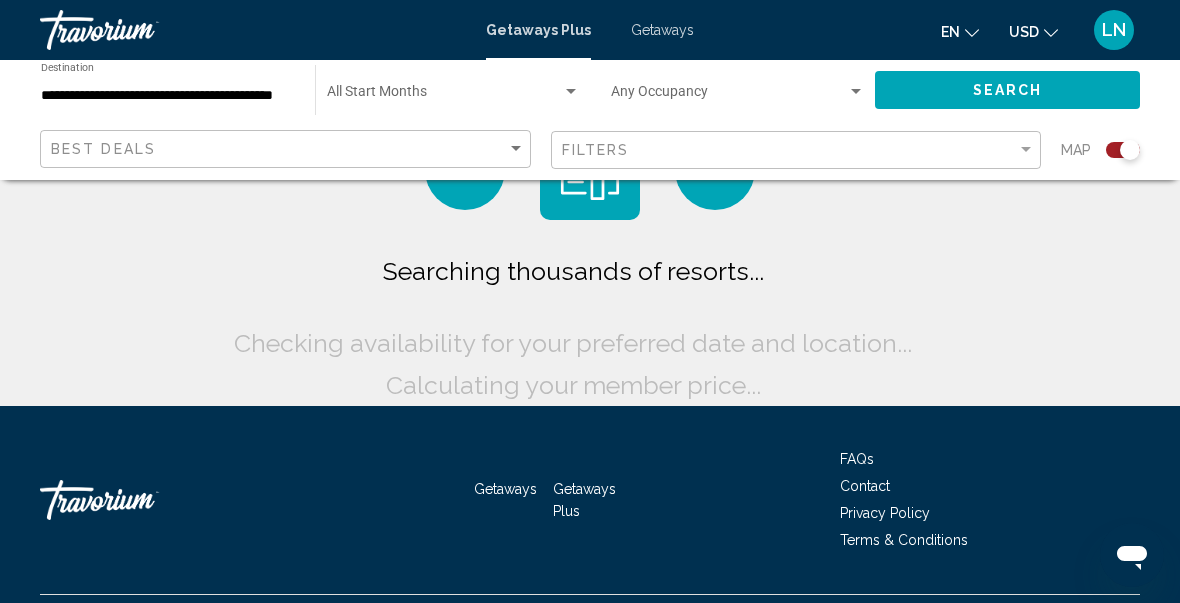scroll, scrollTop: 0, scrollLeft: 0, axis: both 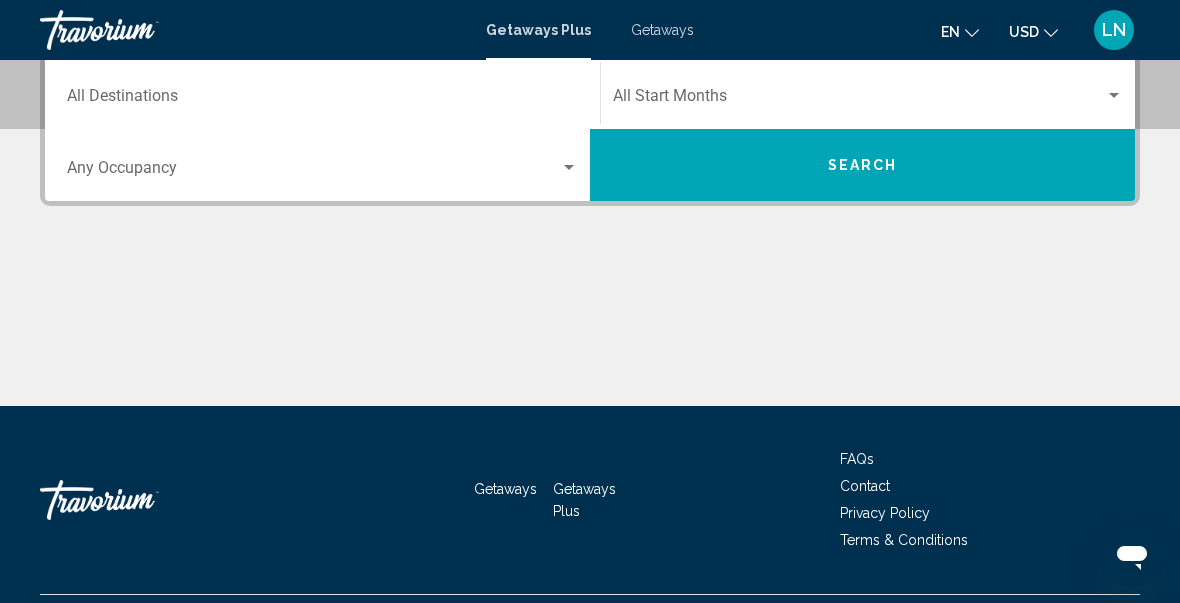 click on "Getaways" at bounding box center (662, 30) 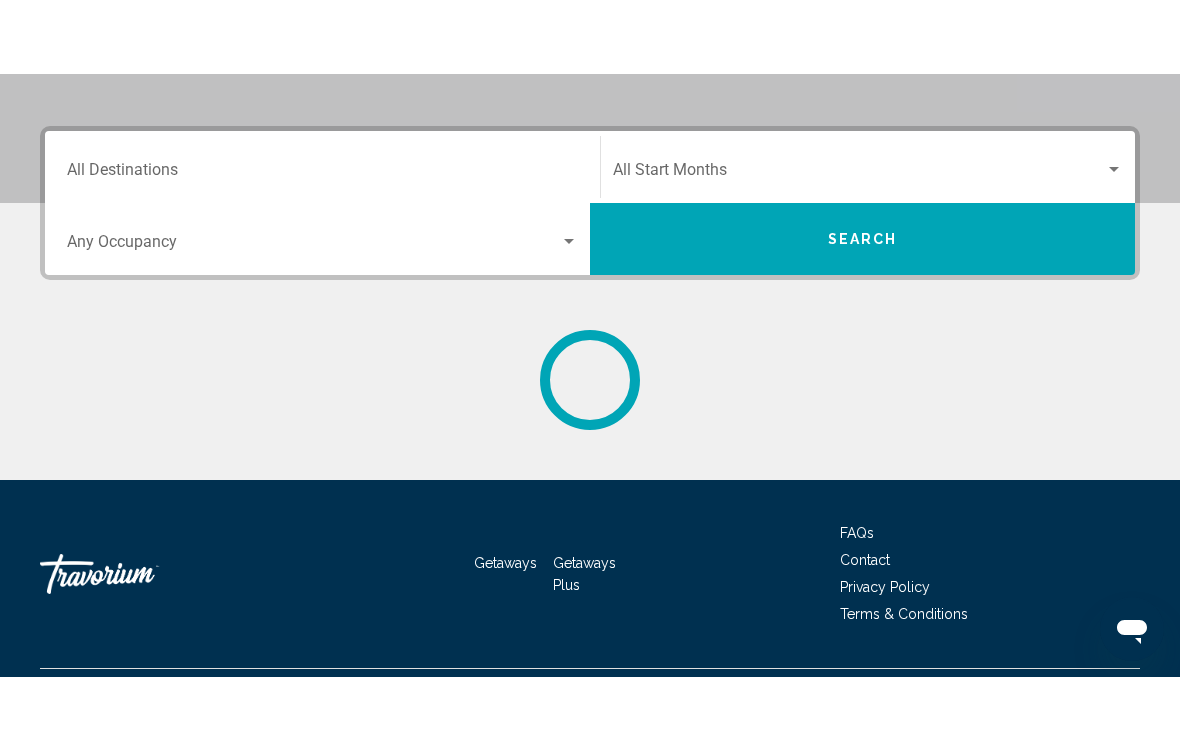 scroll, scrollTop: 0, scrollLeft: 0, axis: both 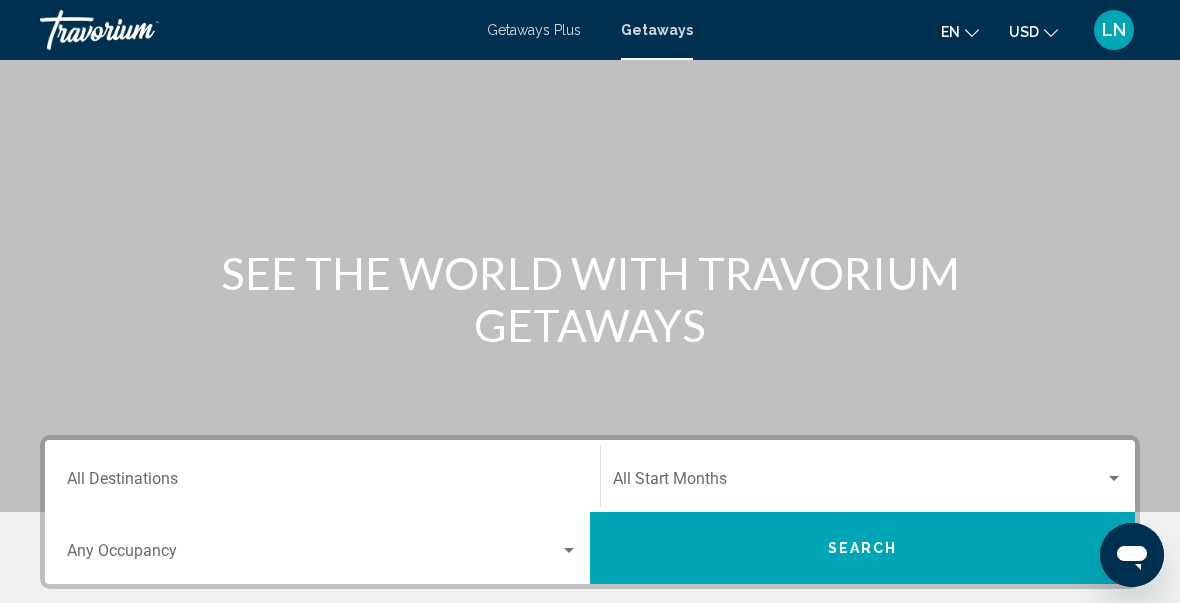 click on "Destination All Destinations" at bounding box center [322, 483] 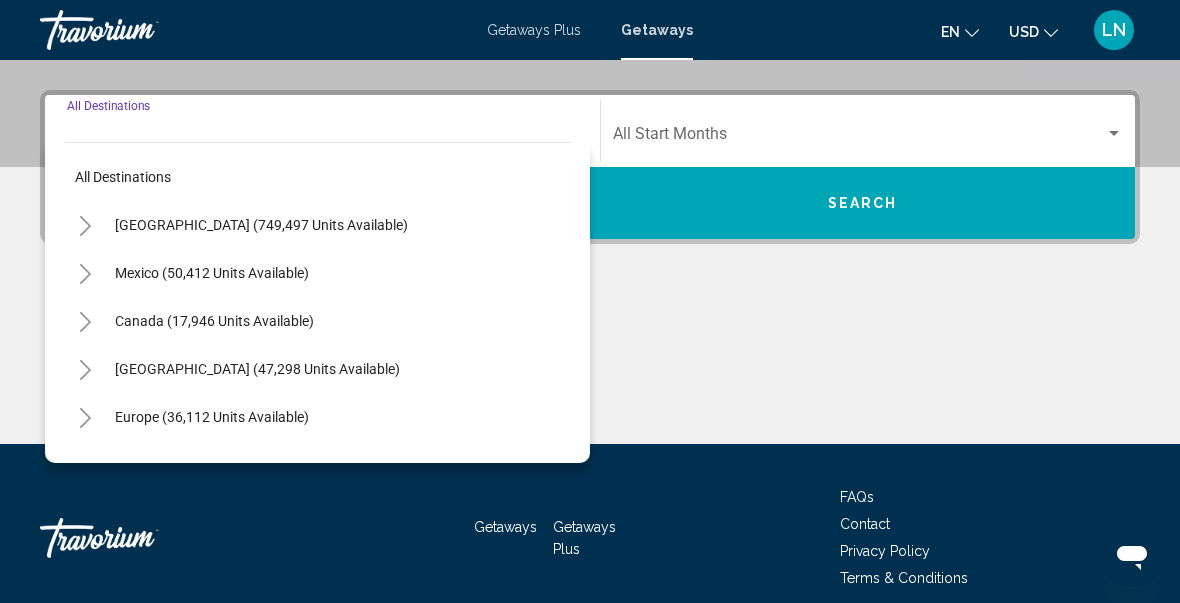 scroll, scrollTop: 458, scrollLeft: 0, axis: vertical 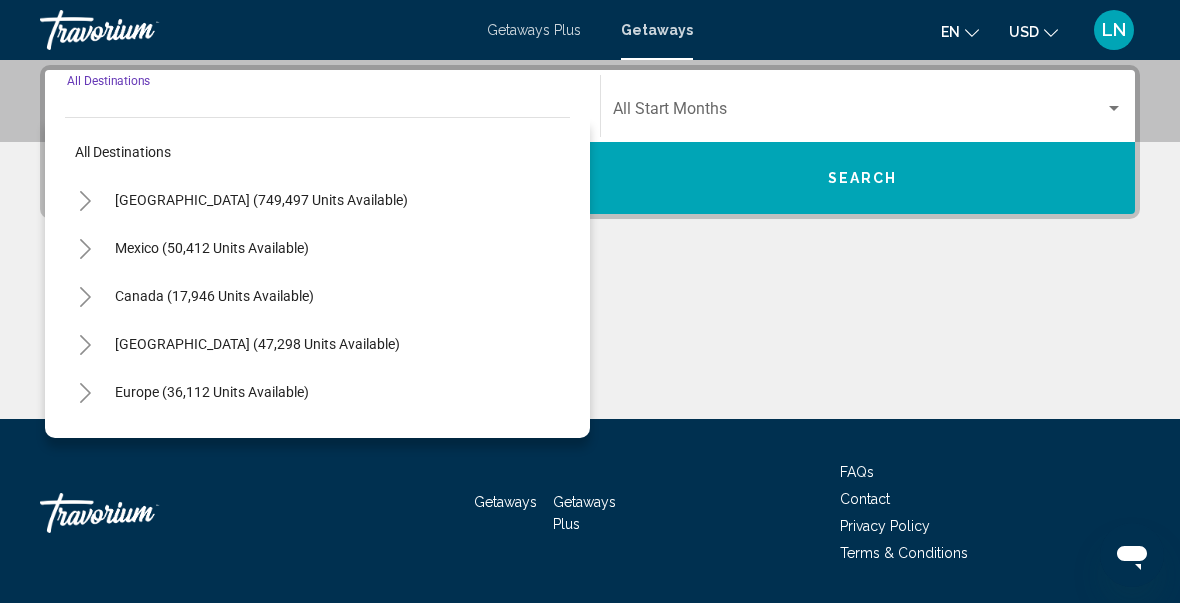 click on "All destinations
[GEOGRAPHIC_DATA] (749,497 units available)
[GEOGRAPHIC_DATA] (50,412 units available)
[GEOGRAPHIC_DATA] (17,946 units available)
[GEOGRAPHIC_DATA] (47,298 units available)
[GEOGRAPHIC_DATA] (36,112 units available)
[GEOGRAPHIC_DATA] (3,446 units available)
[GEOGRAPHIC_DATA] and [GEOGRAPHIC_DATA] (343 units available)
[GEOGRAPHIC_DATA] (14,506 units available)
[GEOGRAPHIC_DATA] (1,205 units available)
[GEOGRAPHIC_DATA] (12,938 units available)
[GEOGRAPHIC_DATA] (890 units available)
[GEOGRAPHIC_DATA] (1,226 units available)" at bounding box center [317, 277] 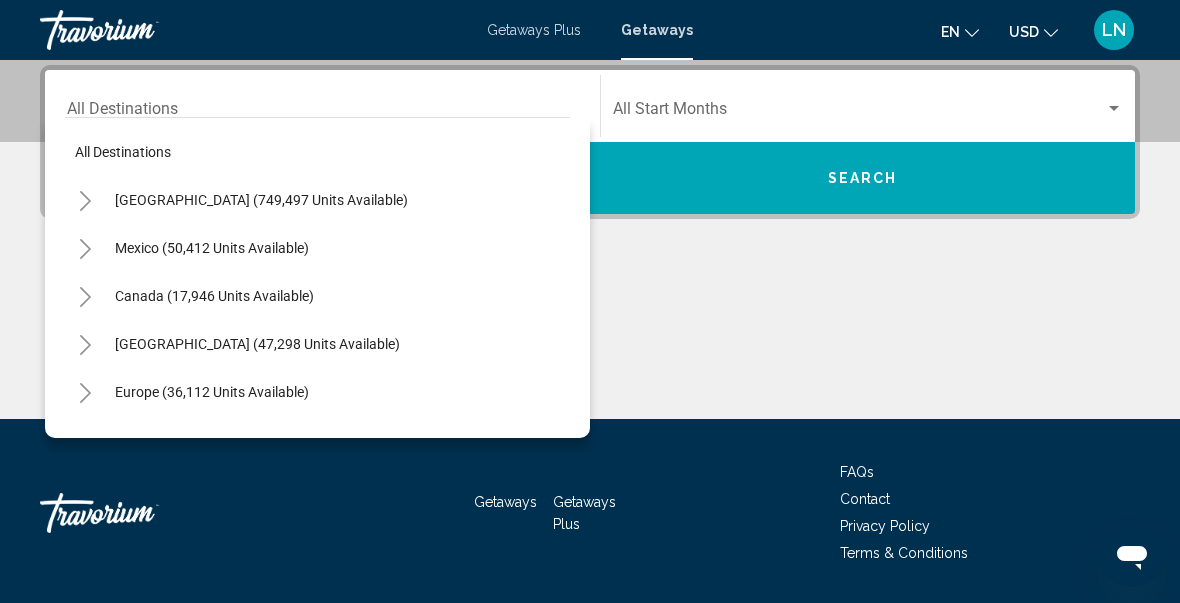 click 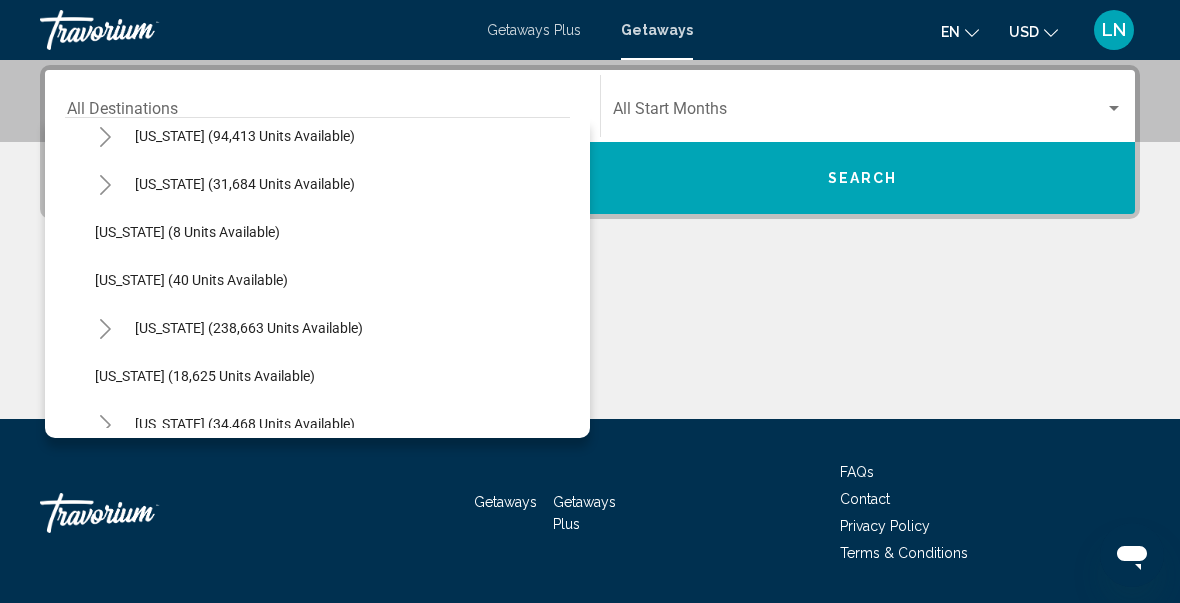 scroll, scrollTop: 208, scrollLeft: 0, axis: vertical 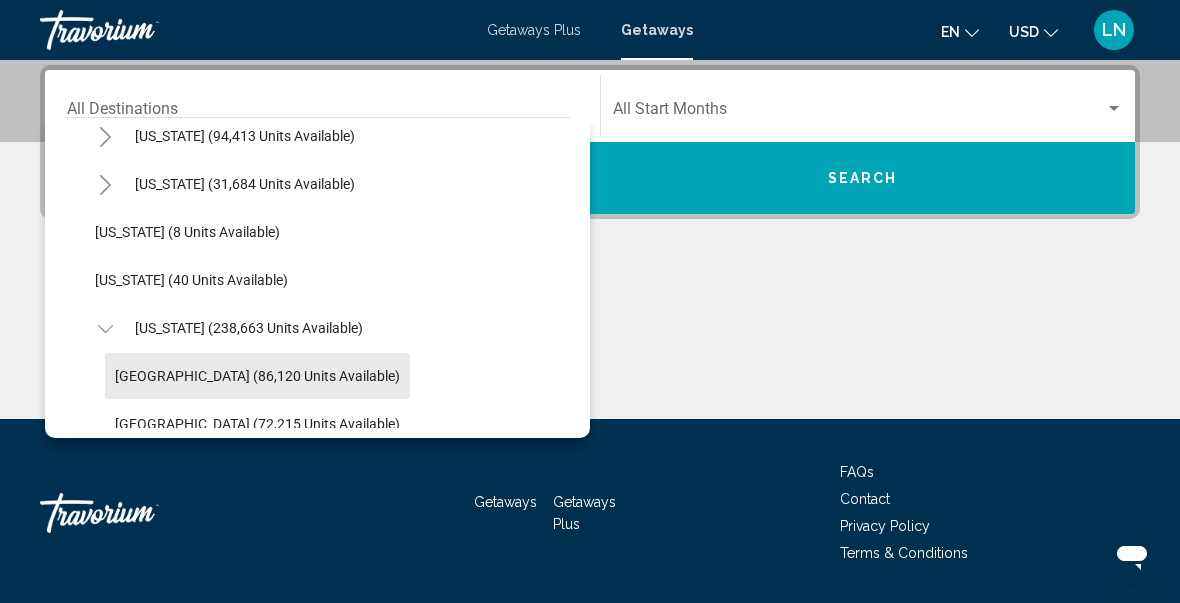click on "[GEOGRAPHIC_DATA] (86,120 units available)" 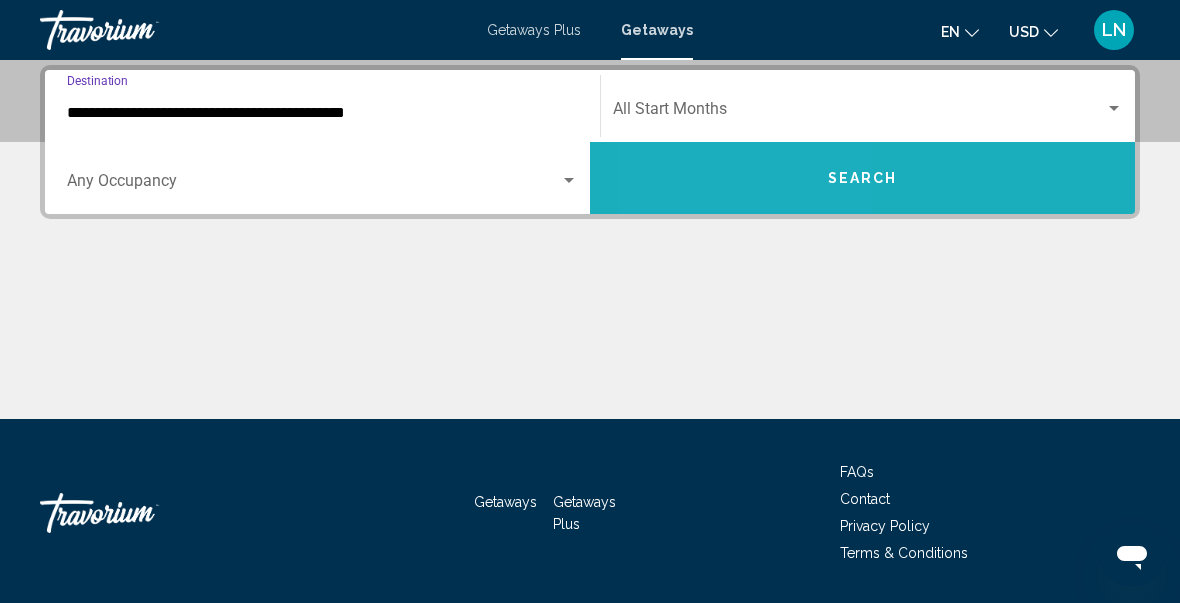 click on "Search" at bounding box center (862, 178) 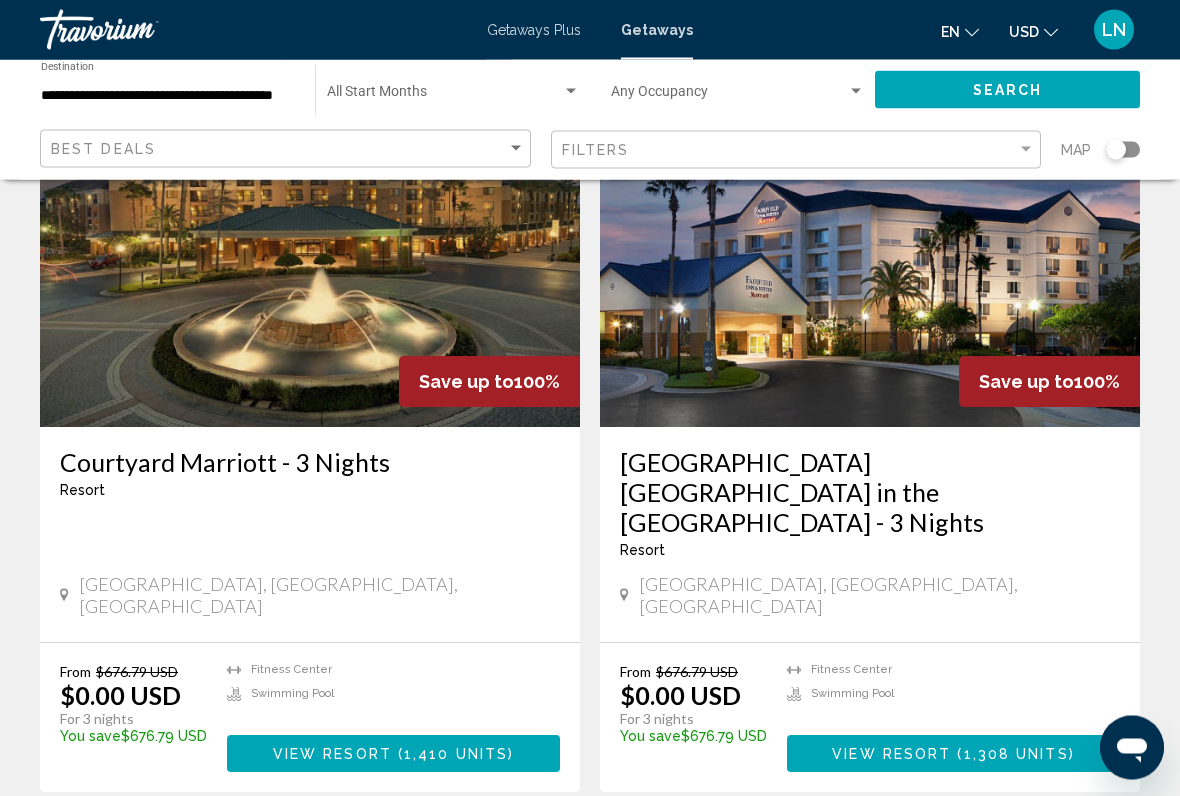 scroll, scrollTop: 3588, scrollLeft: 0, axis: vertical 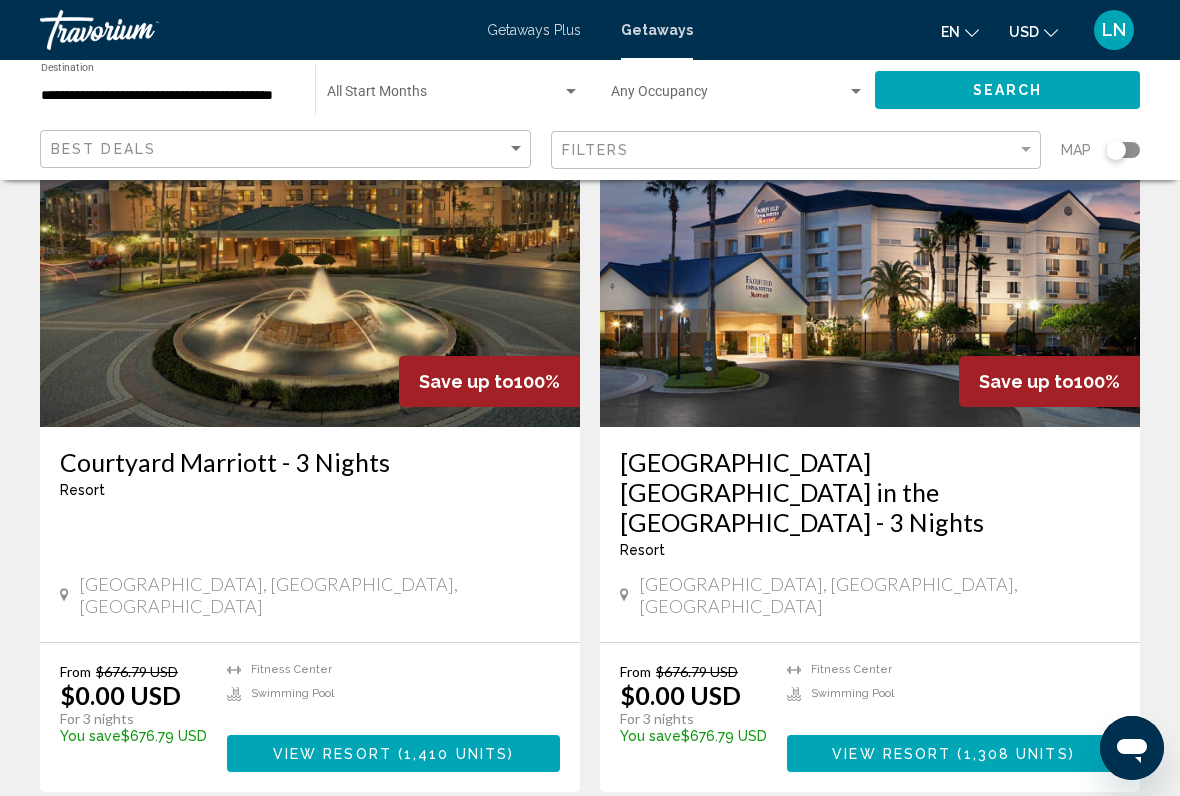 click on "page  2" at bounding box center (450, 852) 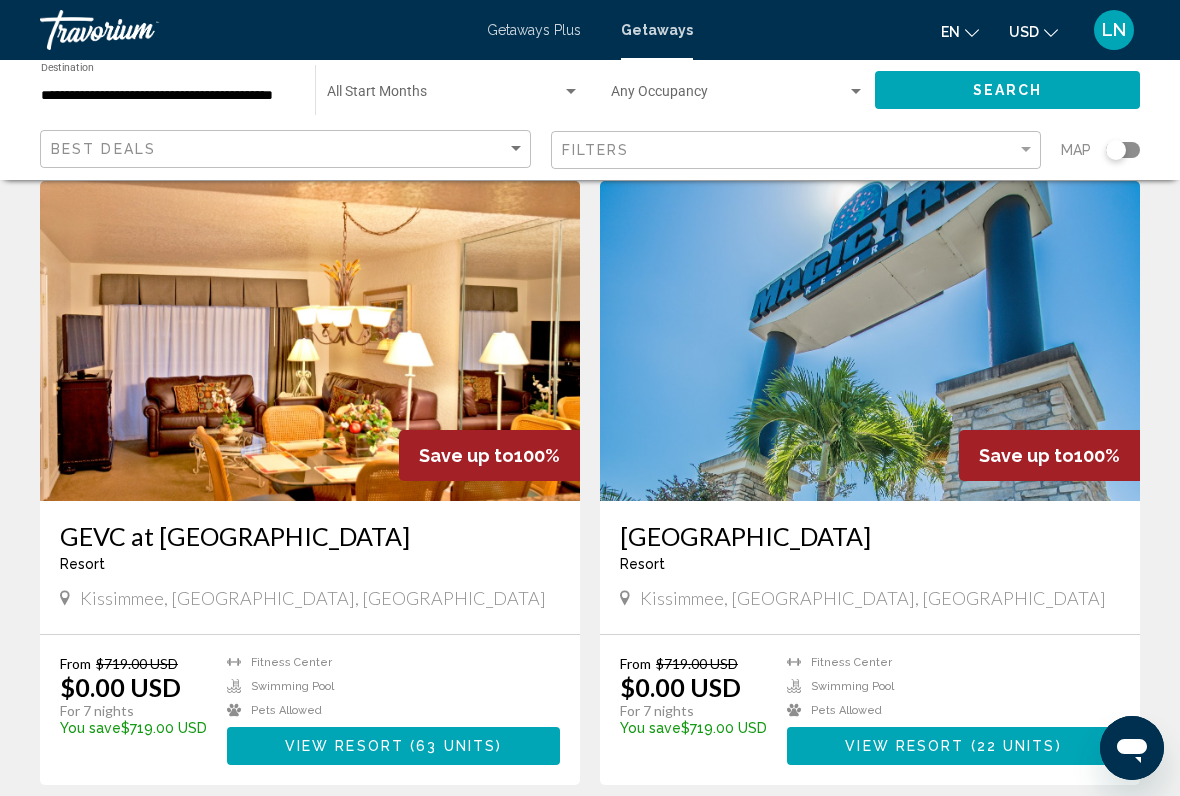 scroll, scrollTop: 2742, scrollLeft: 0, axis: vertical 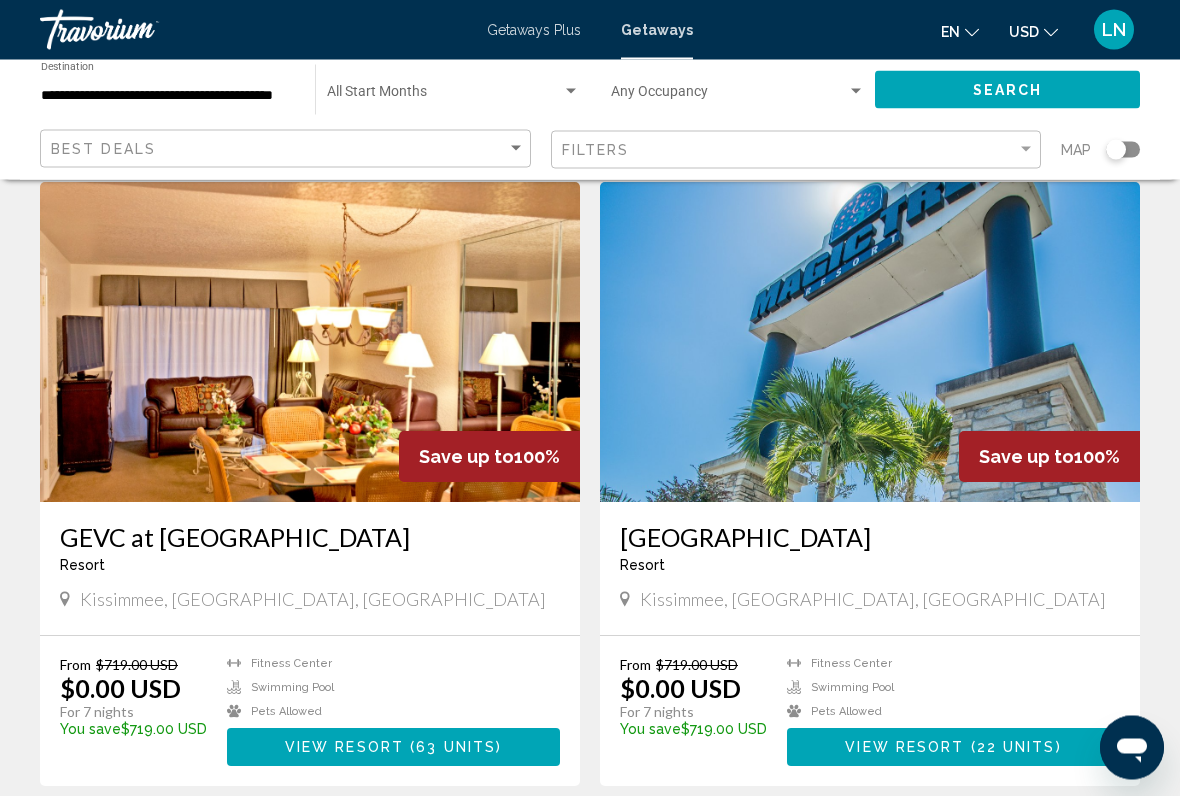 click at bounding box center [310, 343] 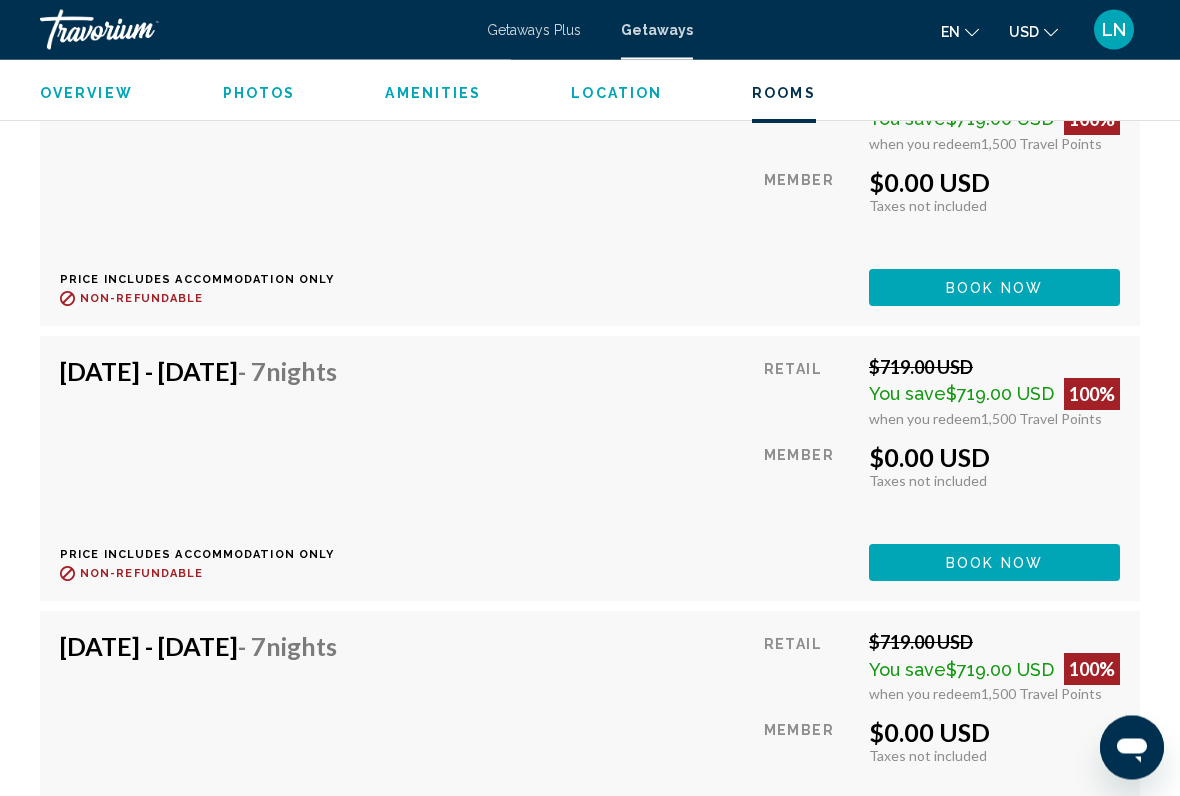 scroll, scrollTop: 3929, scrollLeft: 0, axis: vertical 